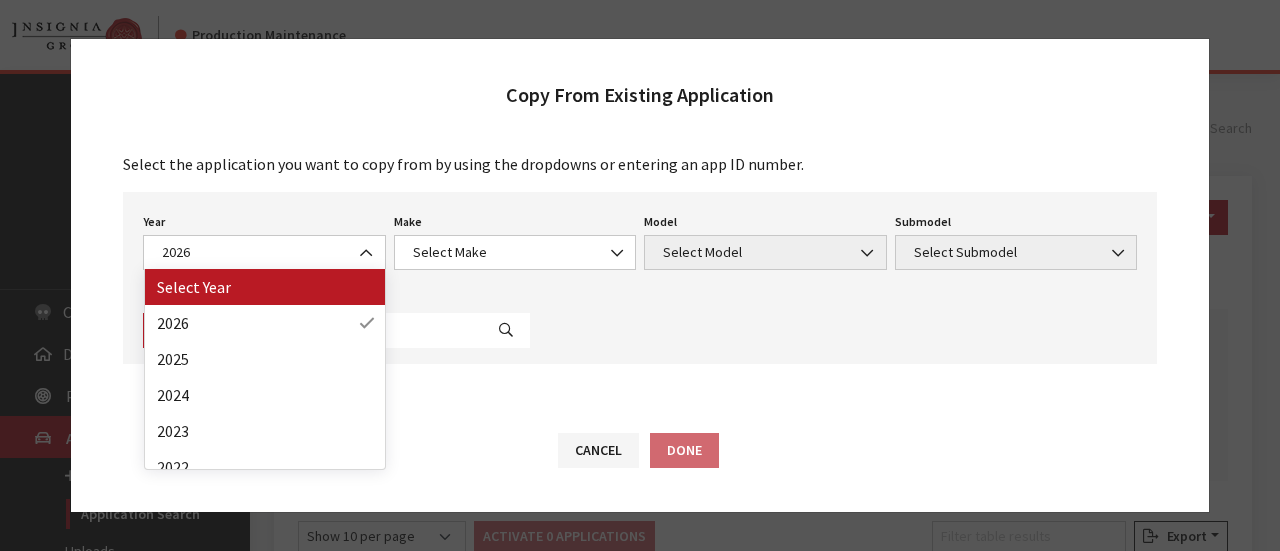 scroll, scrollTop: 200, scrollLeft: 0, axis: vertical 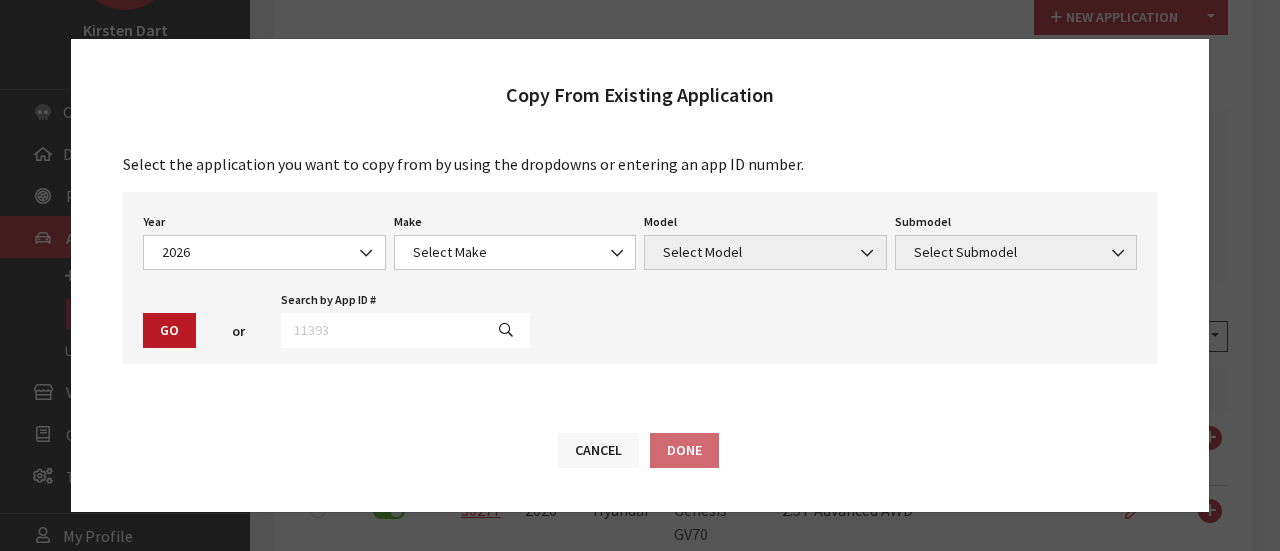 click on "Cancel" at bounding box center (598, 450) 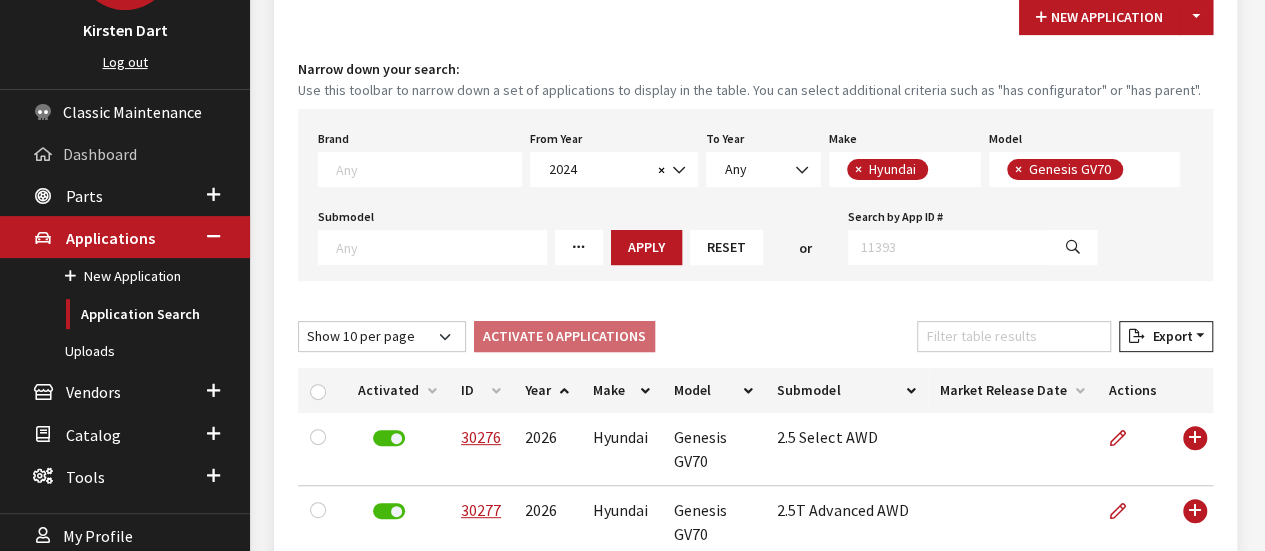 click on "Dashboard" at bounding box center (125, 153) 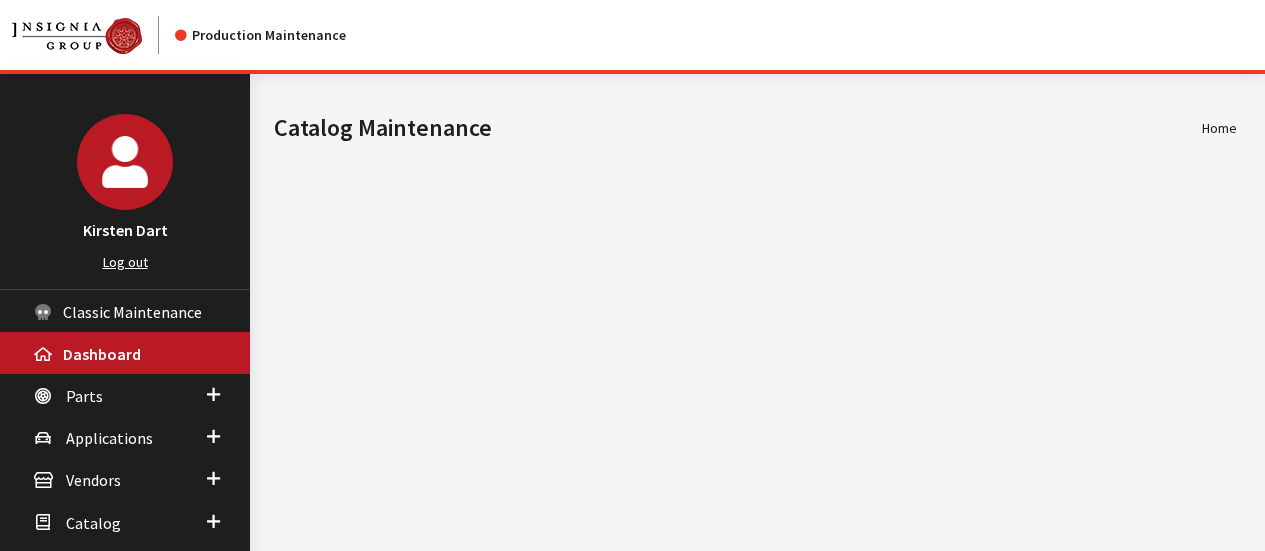 scroll, scrollTop: 0, scrollLeft: 0, axis: both 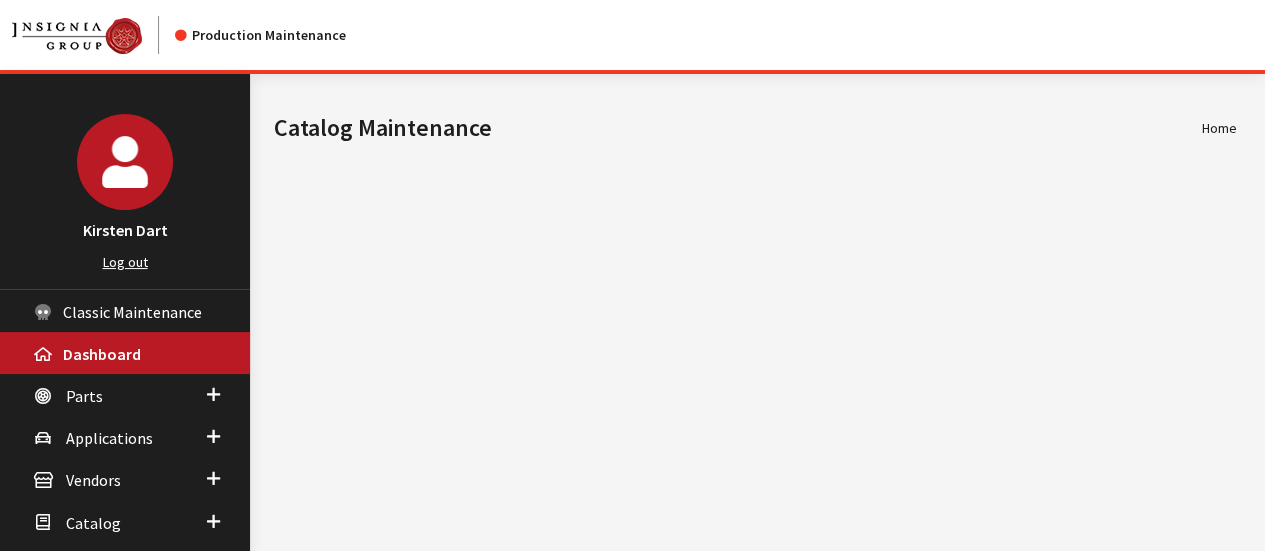 click on "Modal title
Cancel
Yes
OK
Modal title
OK
Home
Catalog Maintenance
© [YEAR] - Insignia Group LC | to top
Loading..." at bounding box center [755, 388] 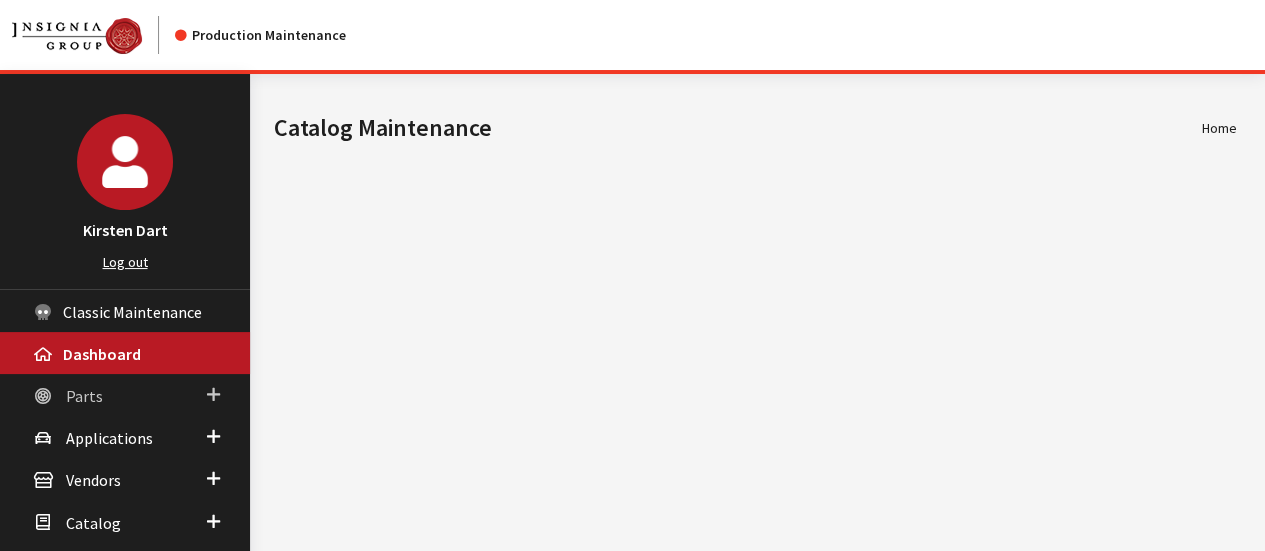 click on "Parts" at bounding box center [125, 395] 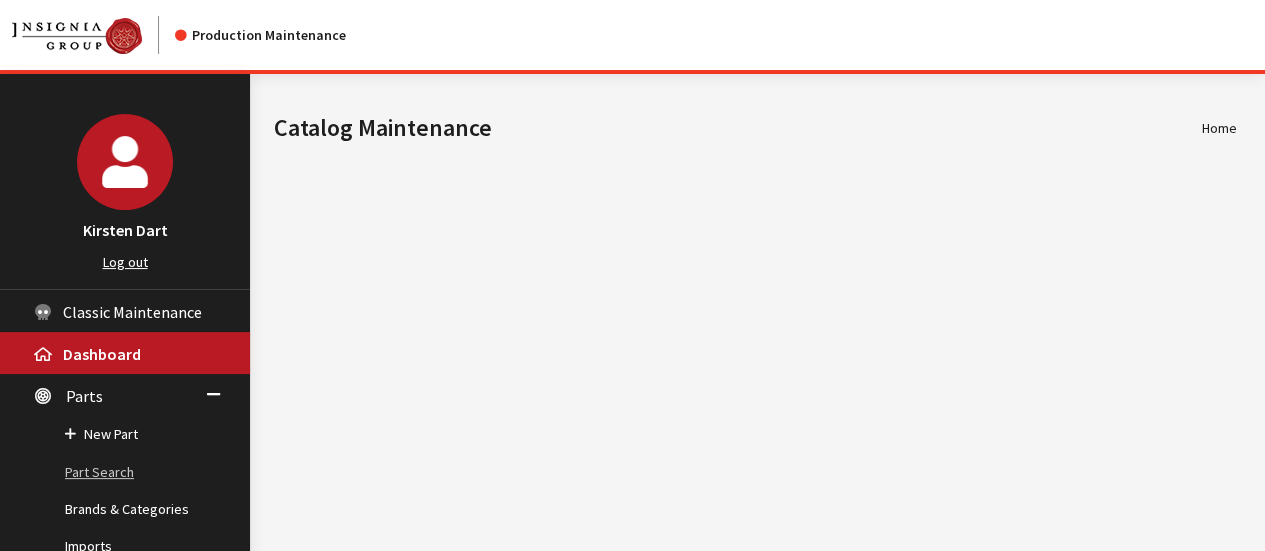 click on "Part Search" at bounding box center [125, 472] 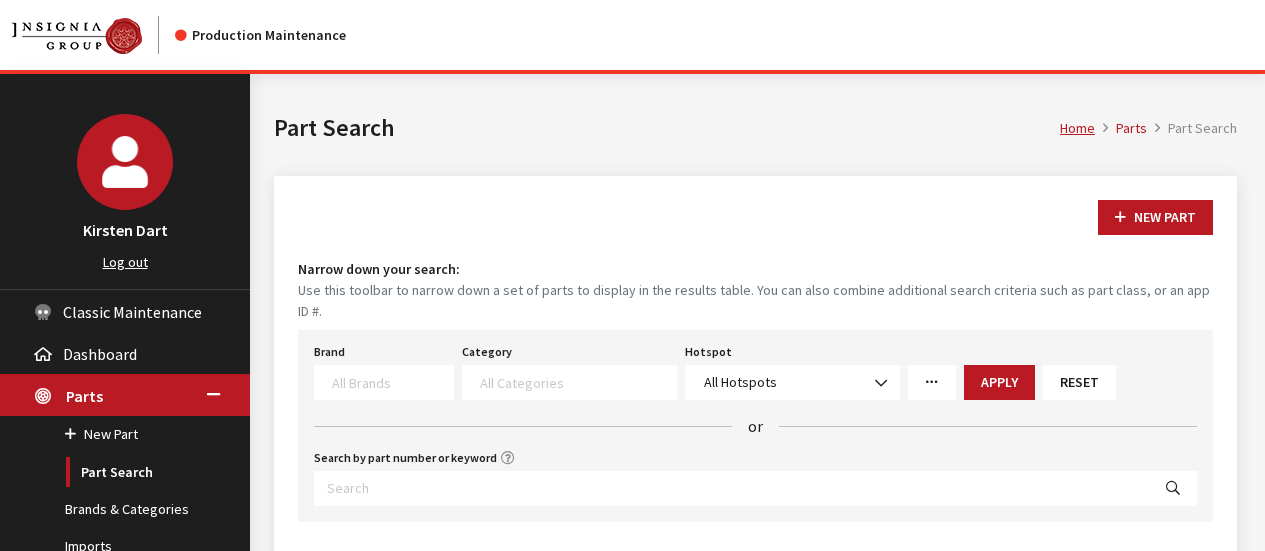 scroll, scrollTop: 0, scrollLeft: 0, axis: both 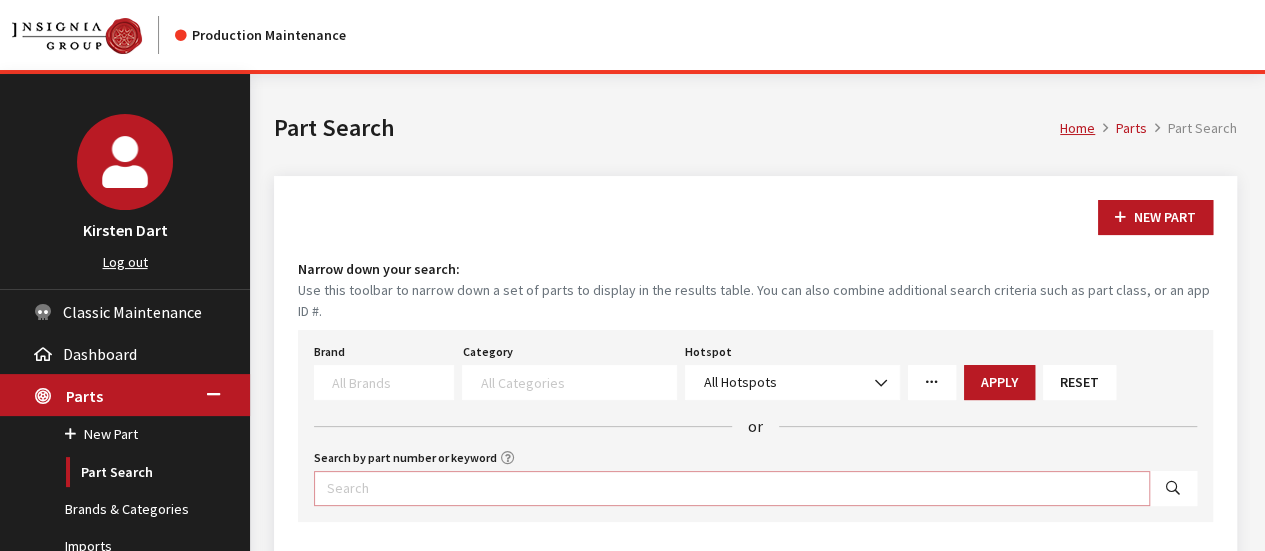 click on "Search by part number or keyword" at bounding box center (732, 488) 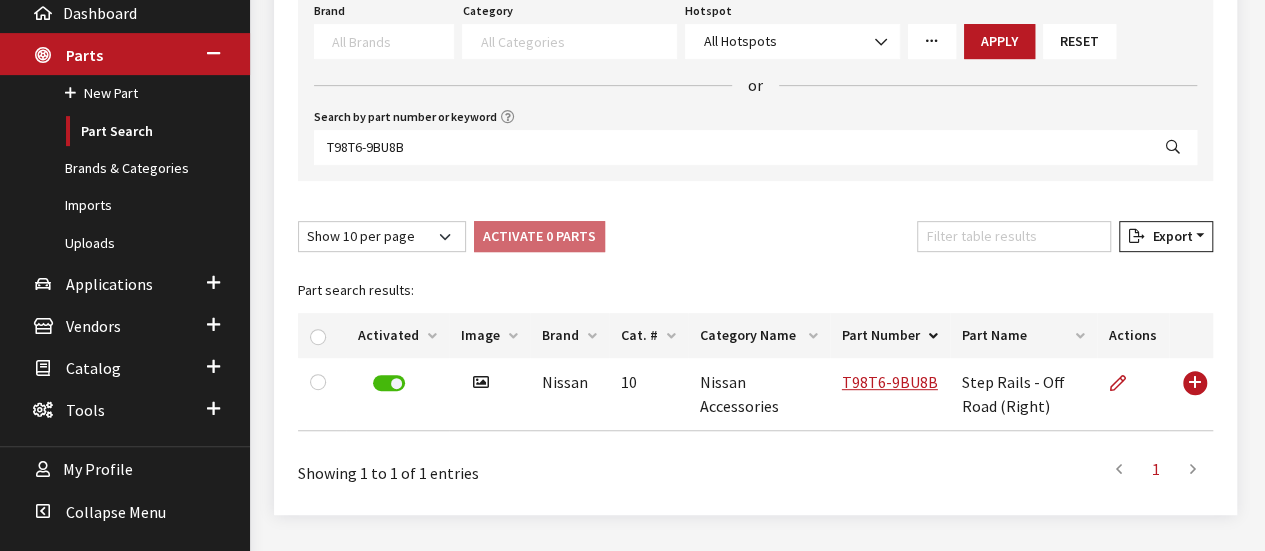 scroll, scrollTop: 364, scrollLeft: 0, axis: vertical 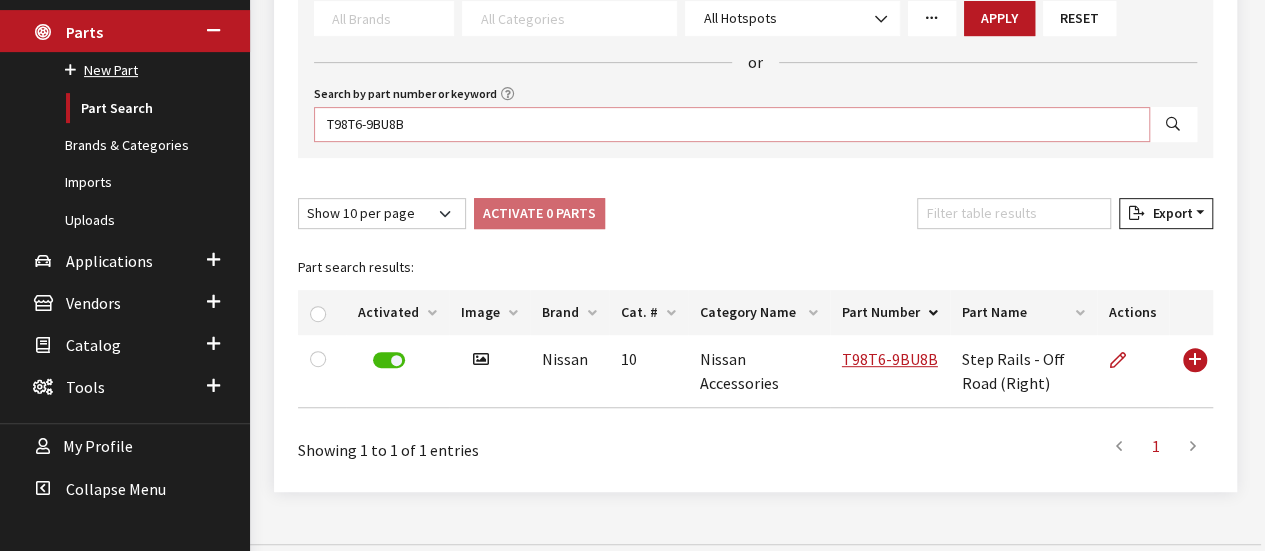 drag, startPoint x: 524, startPoint y: 105, endPoint x: 37, endPoint y: 71, distance: 488.18542 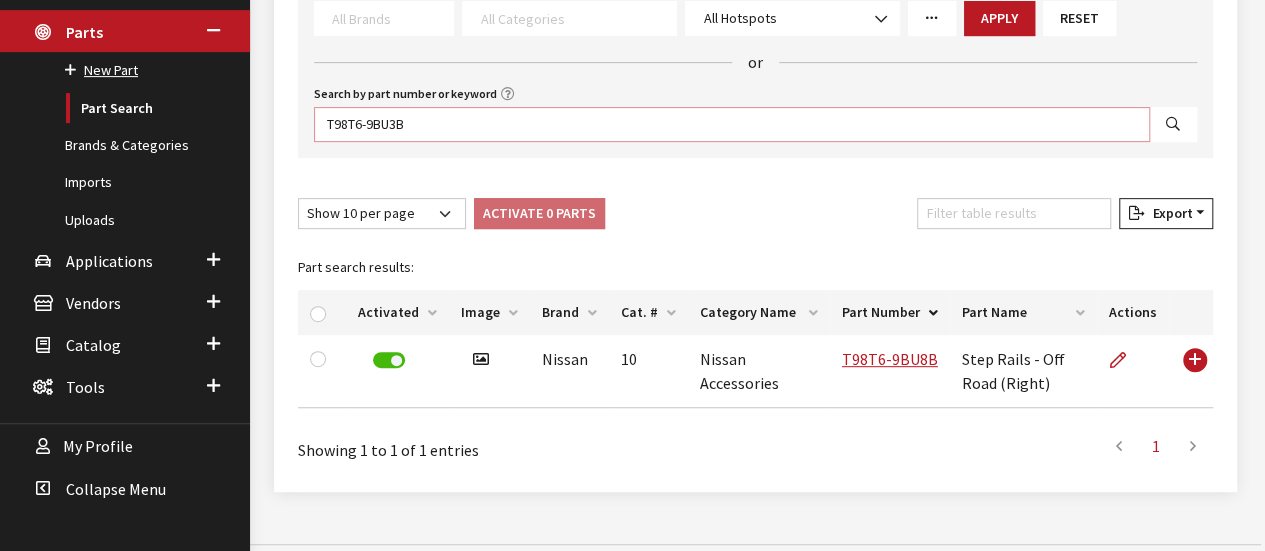 type on "T98T6-9BU3B" 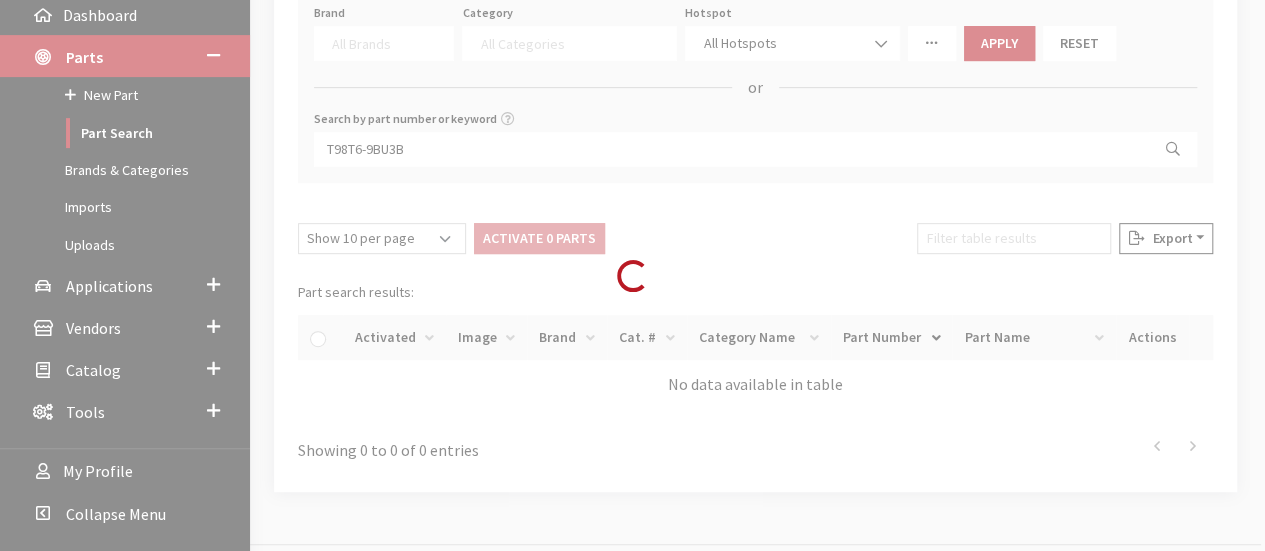 scroll, scrollTop: 364, scrollLeft: 0, axis: vertical 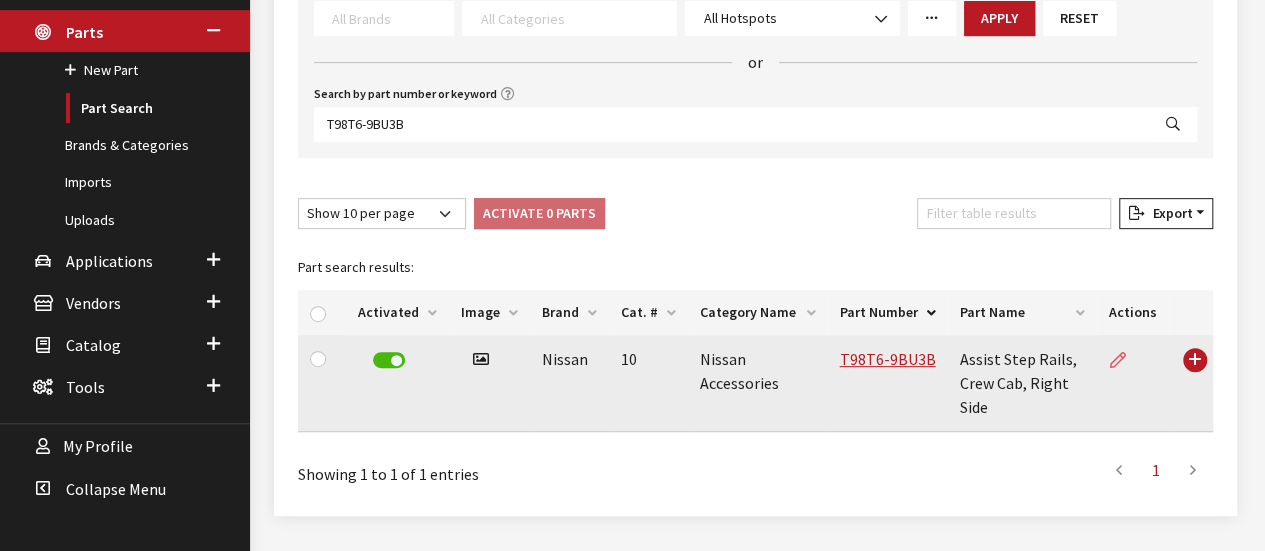 click at bounding box center [1118, 361] 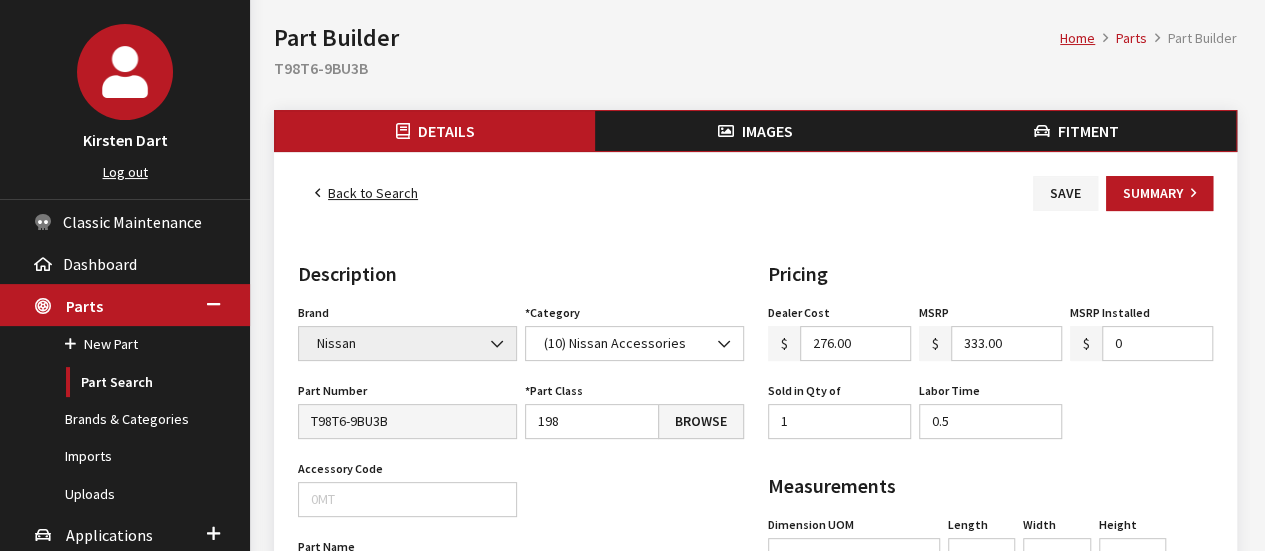 scroll, scrollTop: 200, scrollLeft: 0, axis: vertical 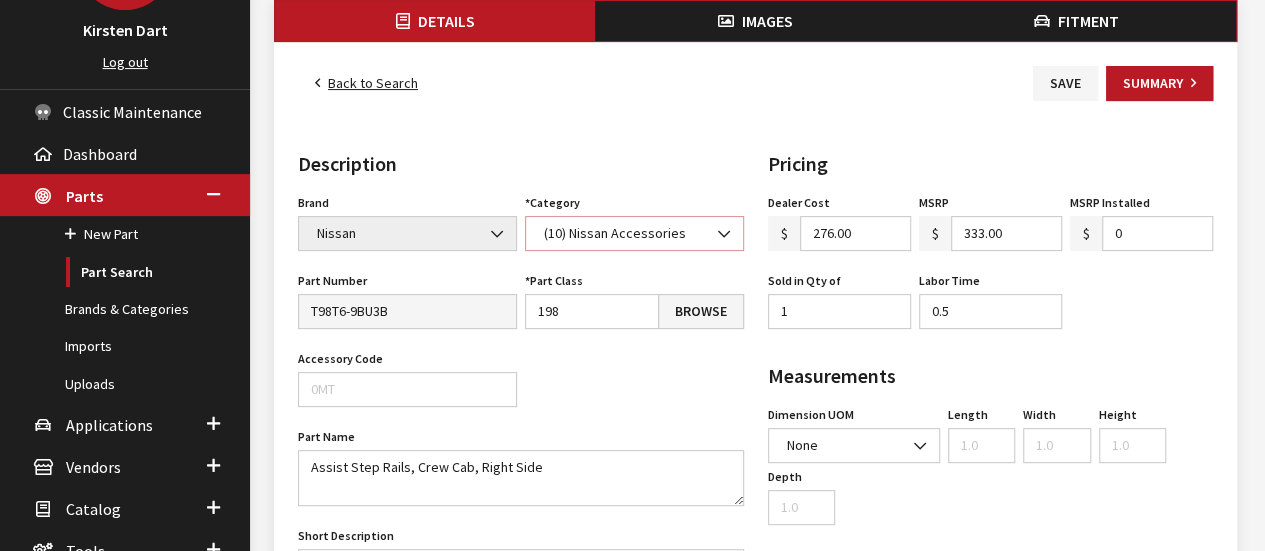 click on "(10) Nissan Accessories" at bounding box center (634, 233) 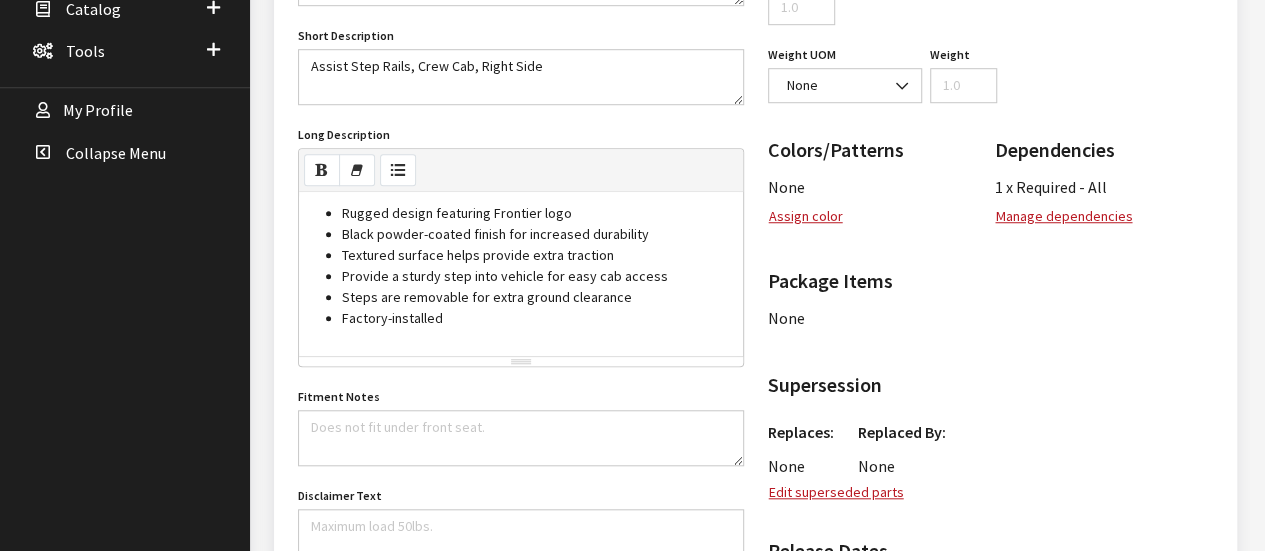 scroll, scrollTop: 800, scrollLeft: 0, axis: vertical 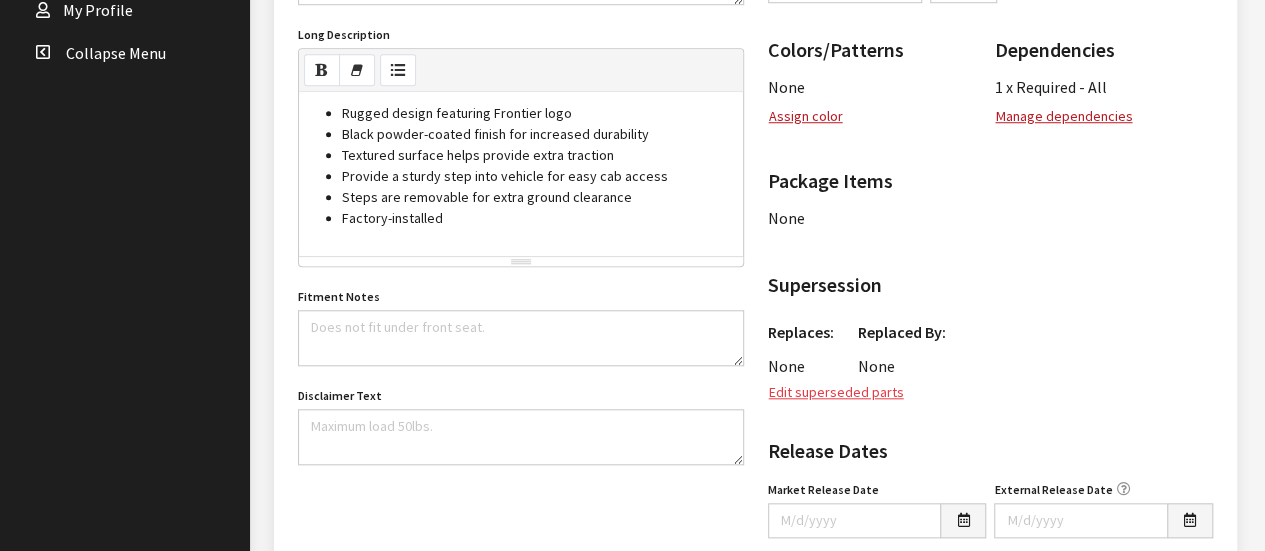 click on "Edit superseded parts" at bounding box center (836, 392) 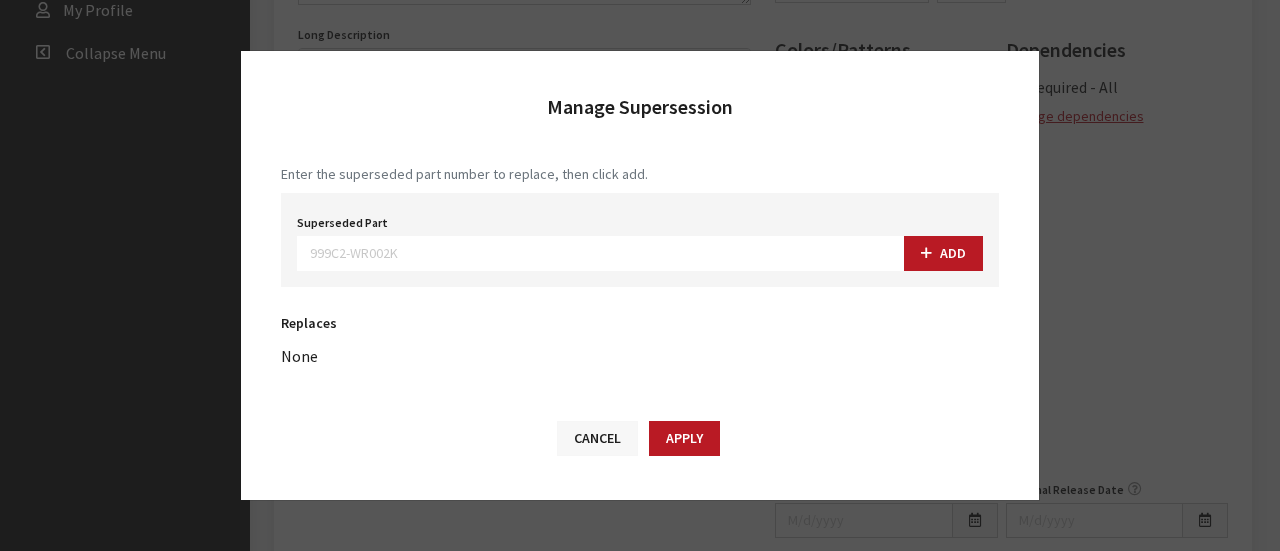 click on "Cancel" at bounding box center [597, 438] 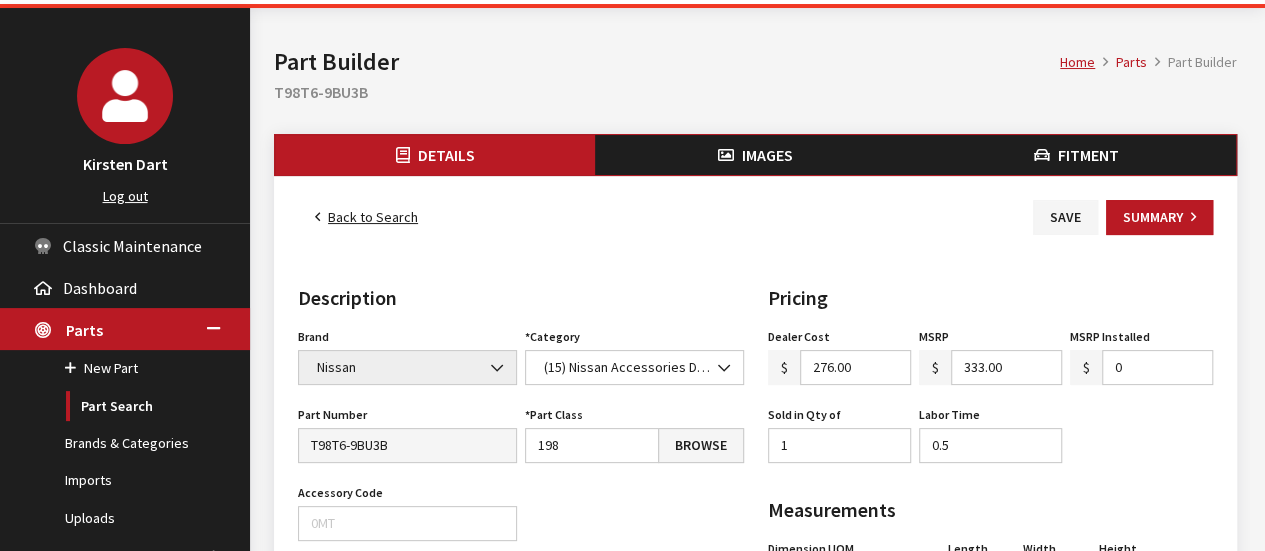 scroll, scrollTop: 0, scrollLeft: 0, axis: both 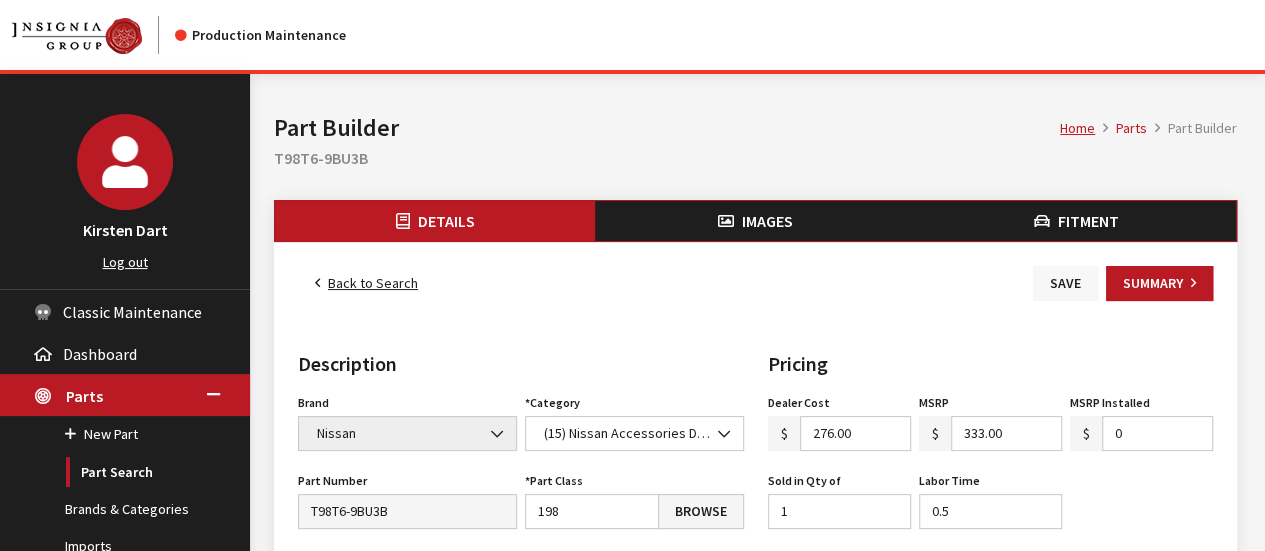 click on "Save" at bounding box center [1065, 283] 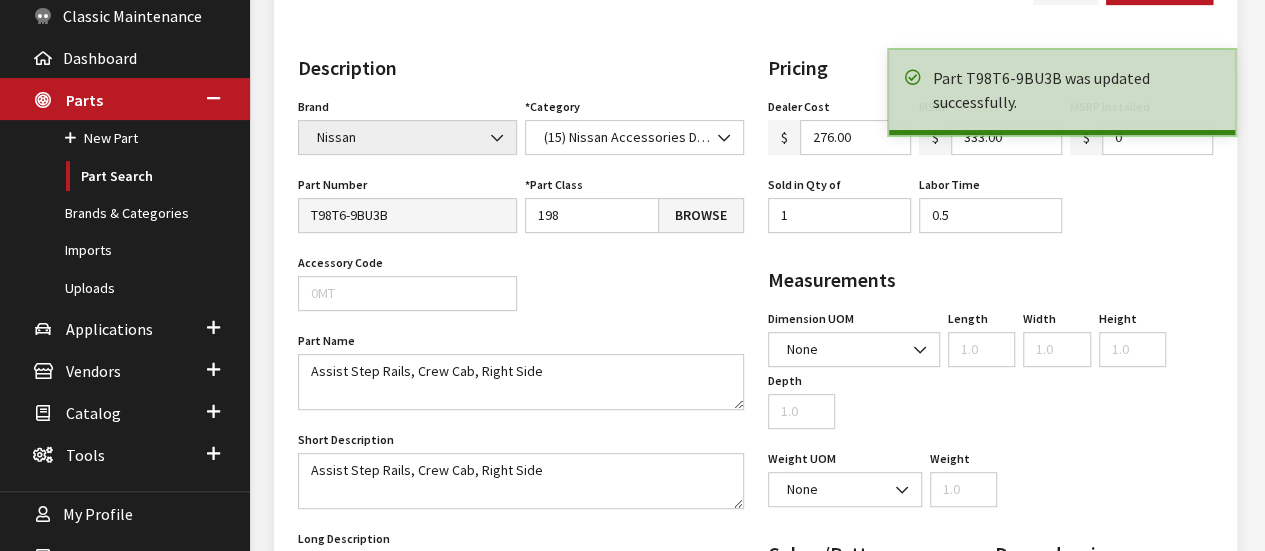 scroll, scrollTop: 100, scrollLeft: 0, axis: vertical 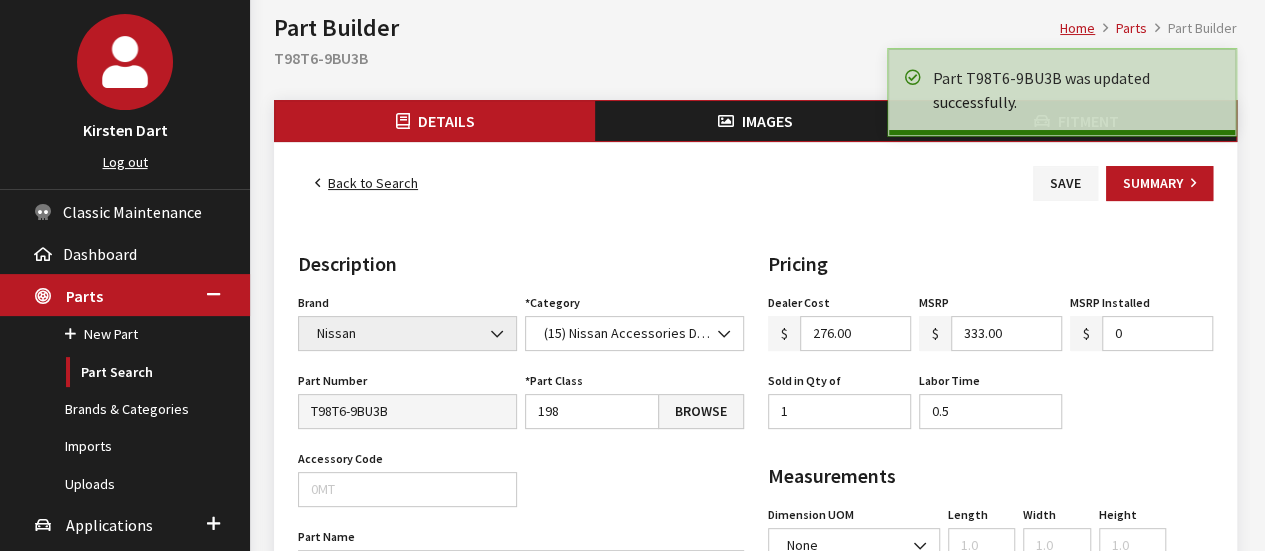 click on "Back to Search" at bounding box center [366, 183] 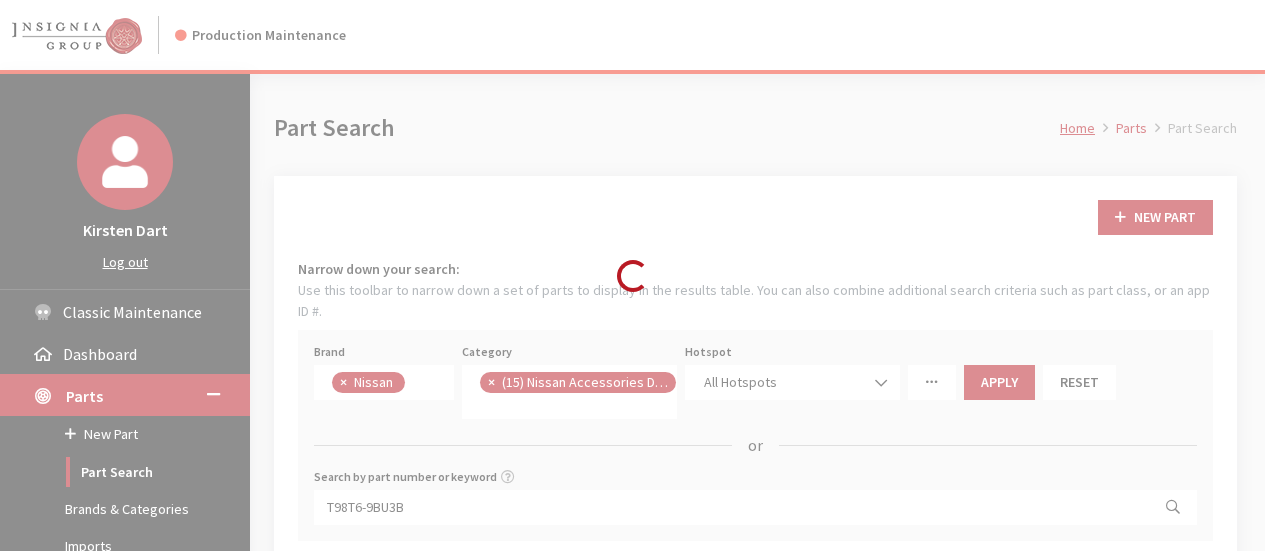 scroll, scrollTop: 86, scrollLeft: 0, axis: vertical 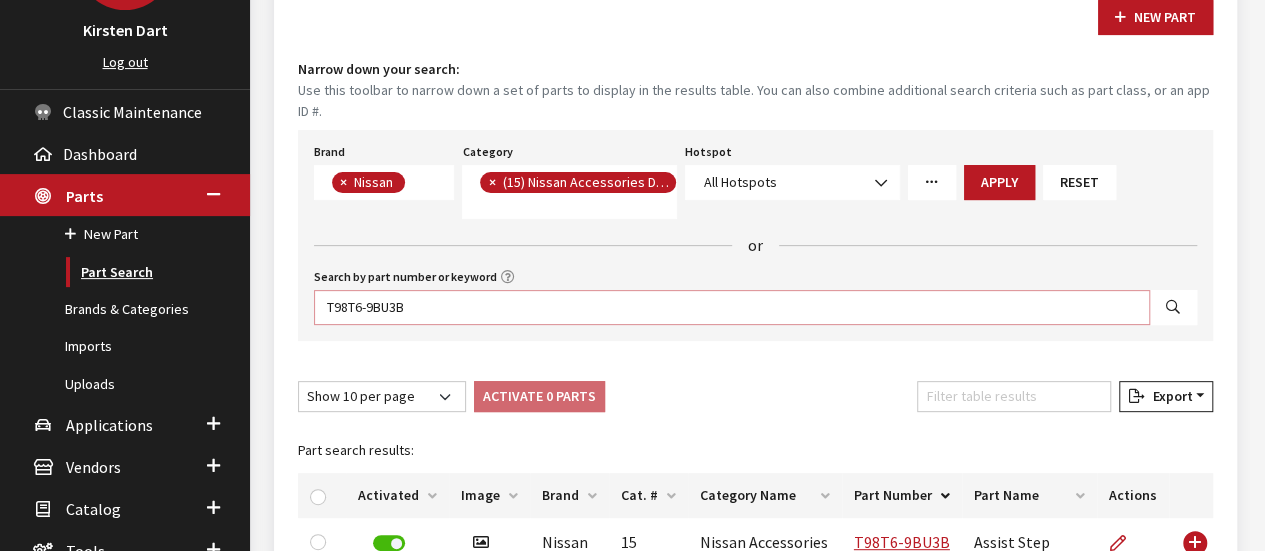 drag, startPoint x: 434, startPoint y: 294, endPoint x: 240, endPoint y: 261, distance: 196.78668 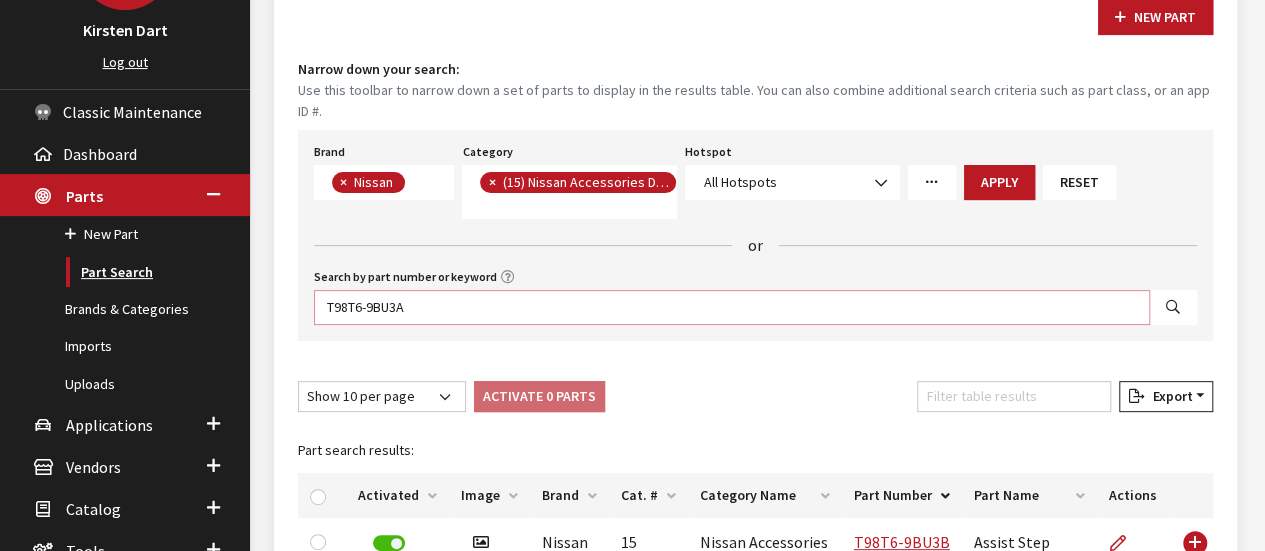 type on "T98T6-9BU3A" 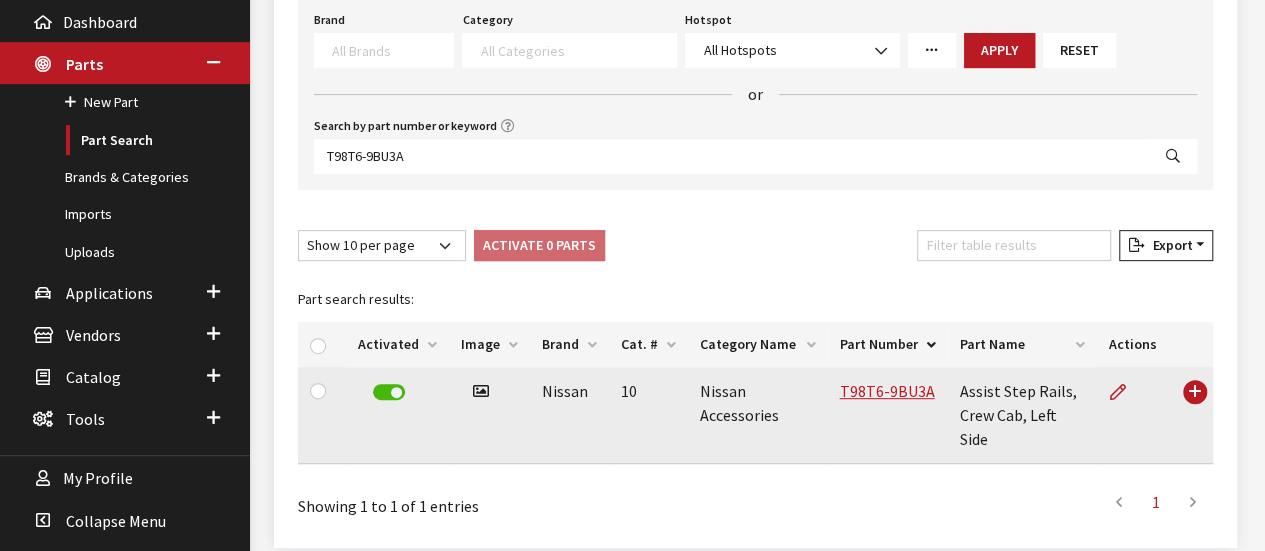 scroll, scrollTop: 364, scrollLeft: 0, axis: vertical 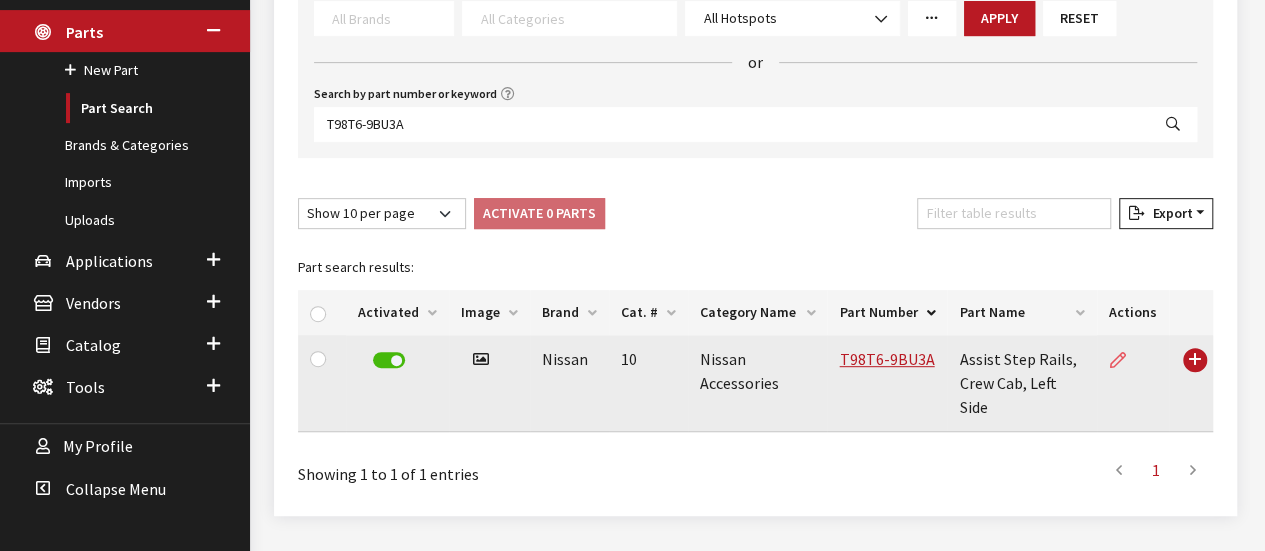 click at bounding box center [1118, 361] 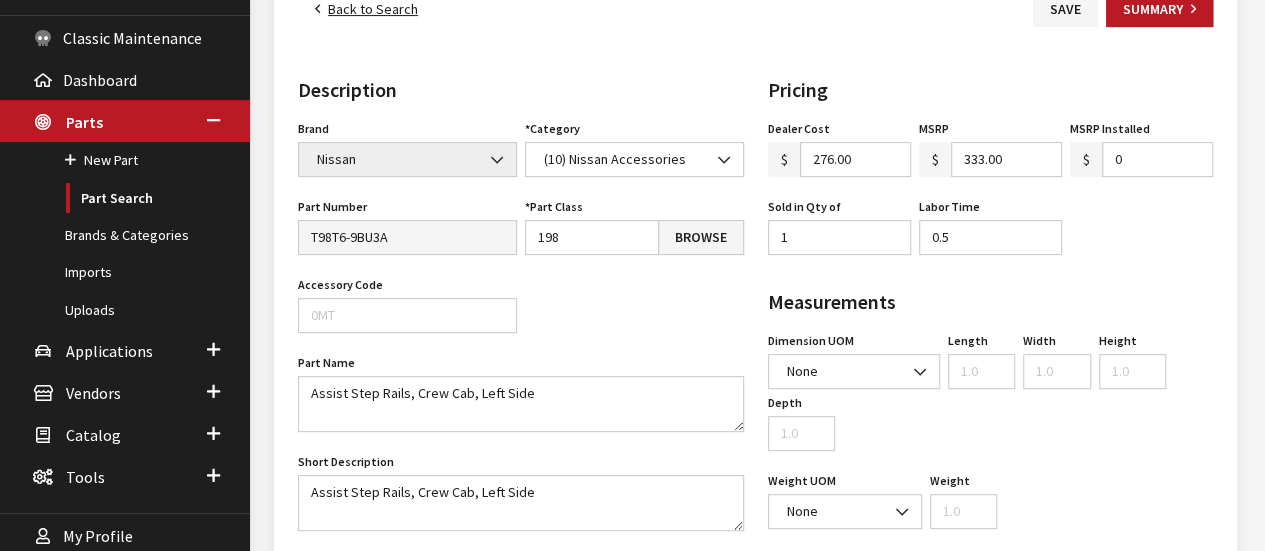 scroll, scrollTop: 200, scrollLeft: 0, axis: vertical 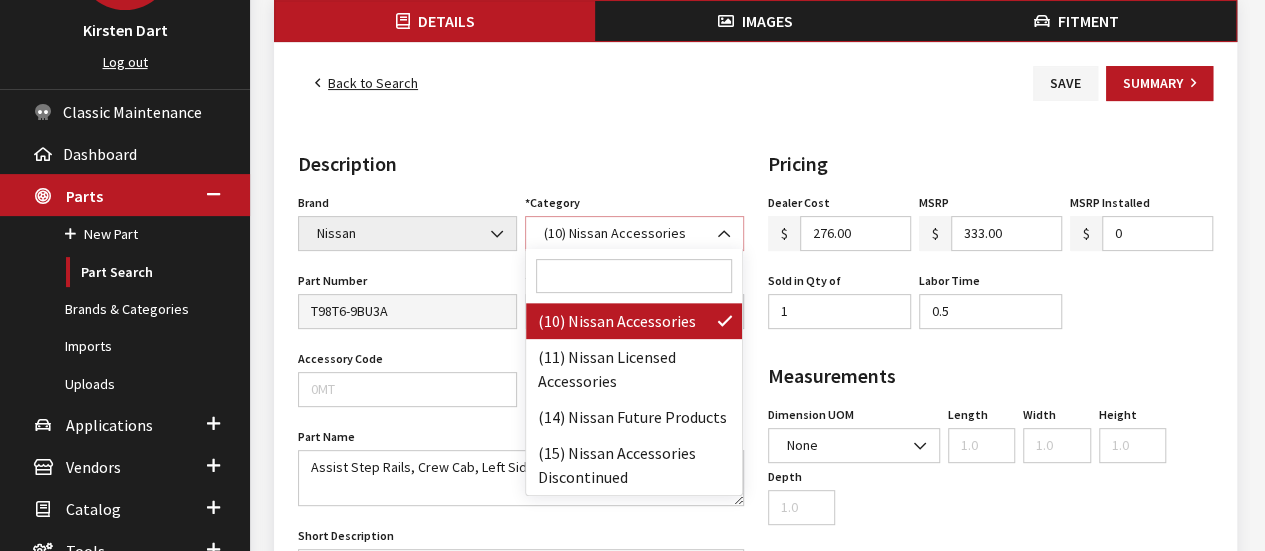 click on "(10) Nissan Accessories" at bounding box center [634, 233] 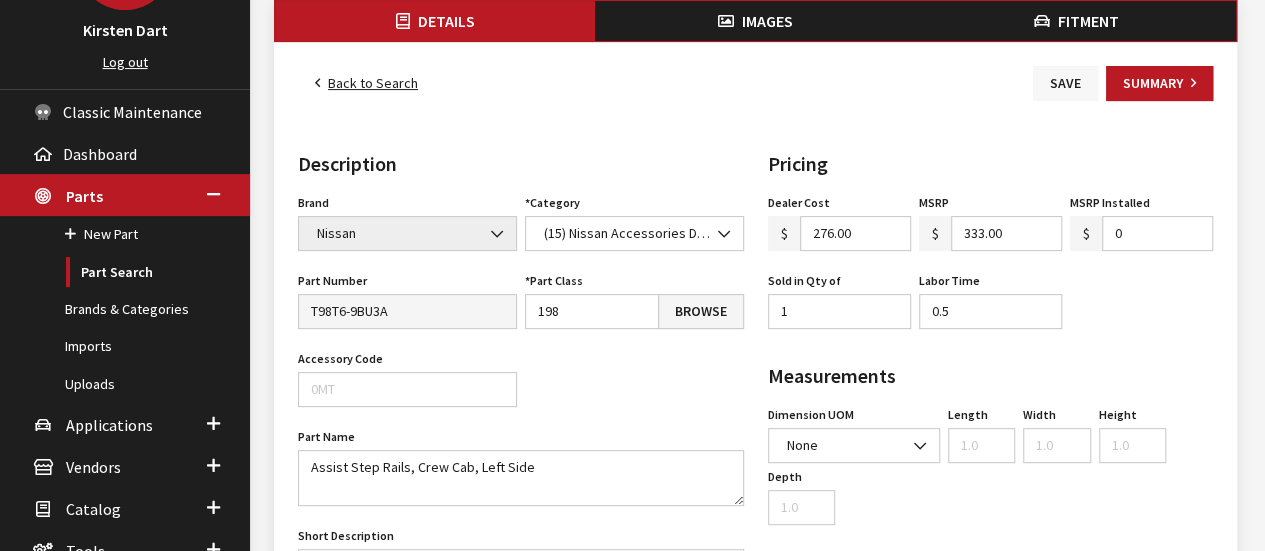 click on "Save" at bounding box center (1065, 83) 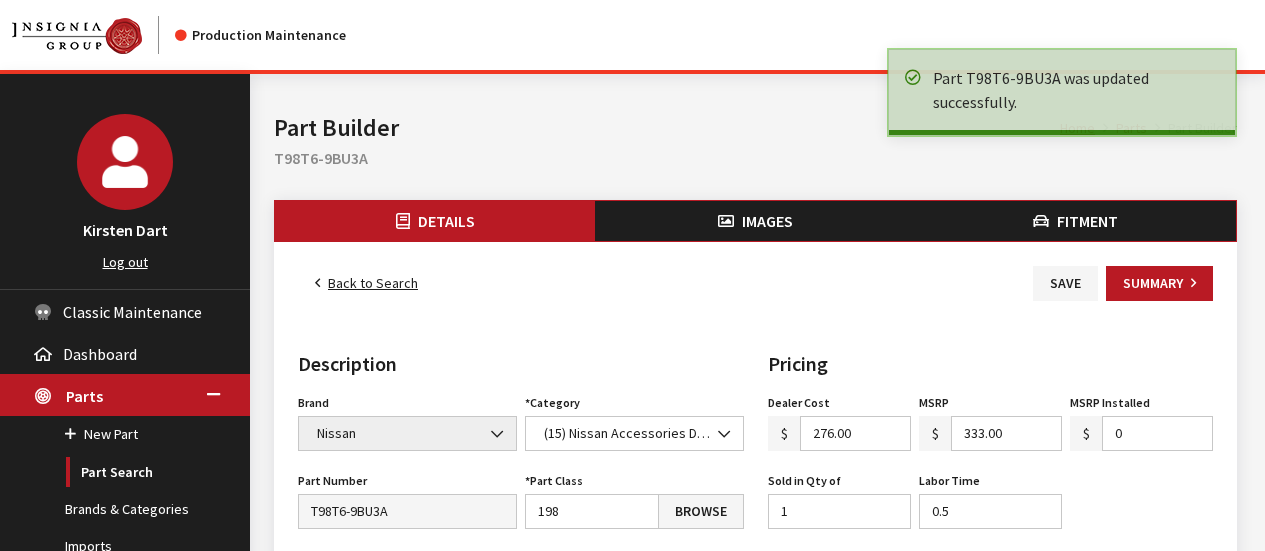 scroll, scrollTop: 0, scrollLeft: 0, axis: both 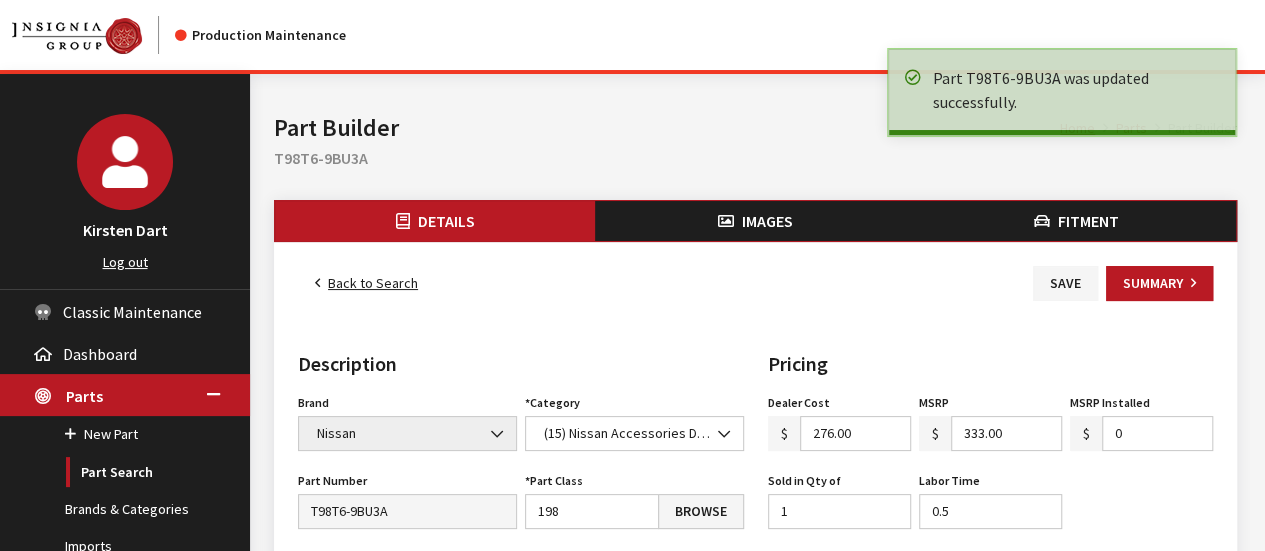 click on "Back to Search" at bounding box center (366, 283) 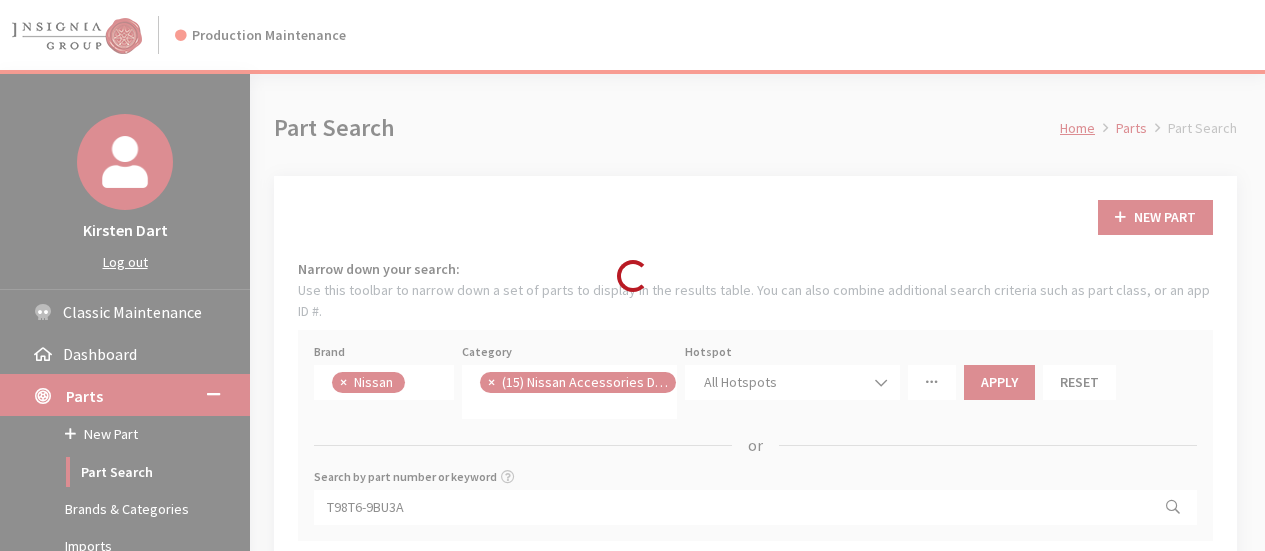 scroll, scrollTop: 0, scrollLeft: 0, axis: both 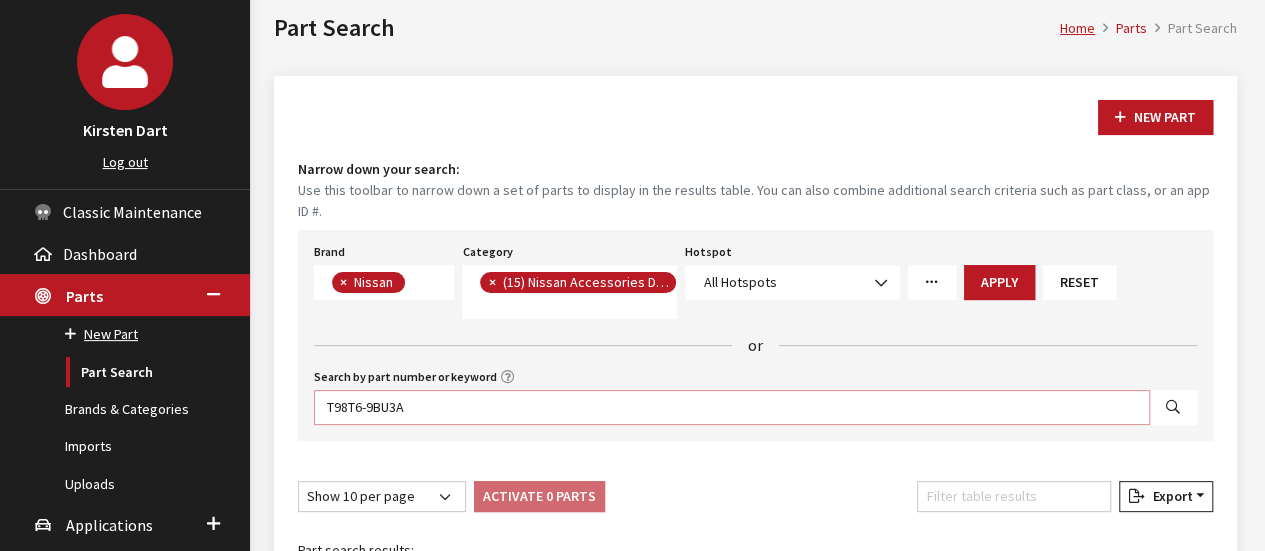 drag, startPoint x: 448, startPoint y: 377, endPoint x: 56, endPoint y: 325, distance: 395.43393 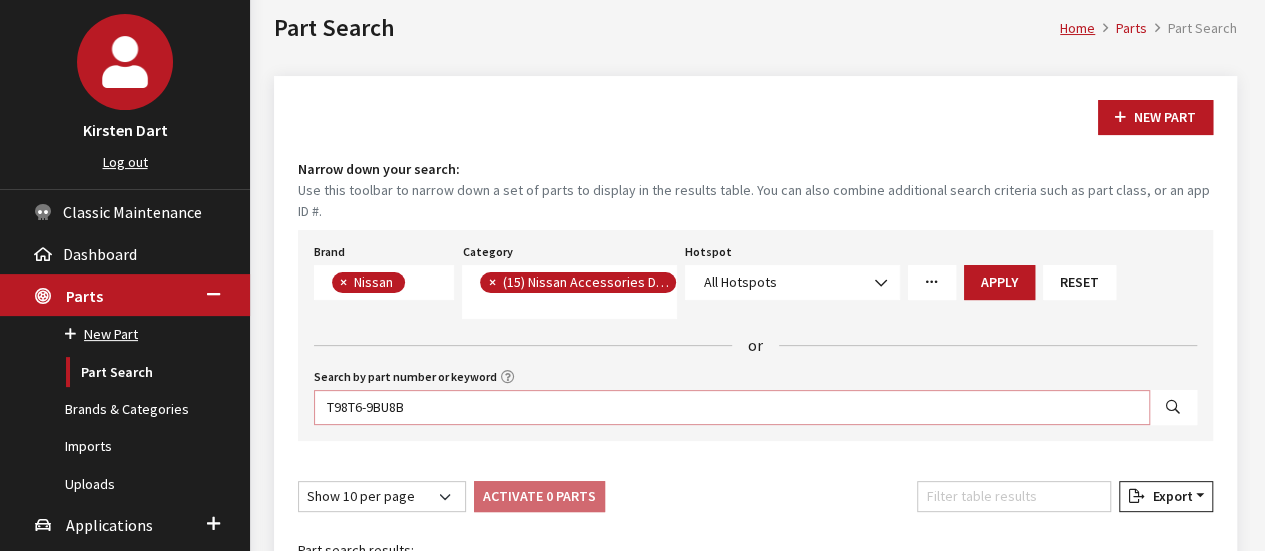 type on "T98T6-9BU8B" 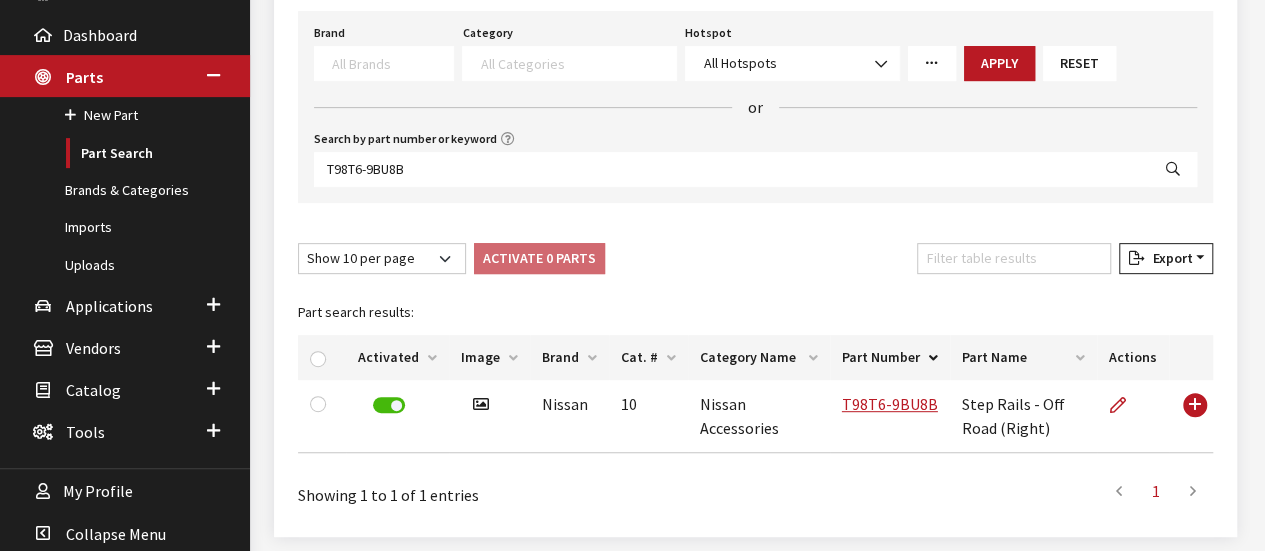 scroll, scrollTop: 364, scrollLeft: 0, axis: vertical 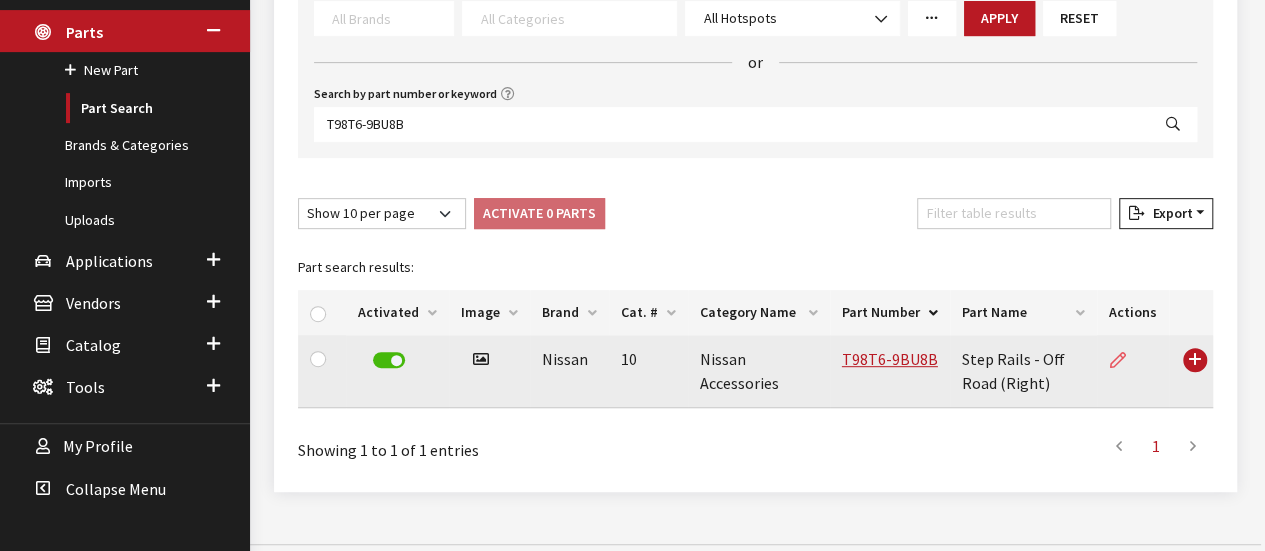 click at bounding box center [1118, 361] 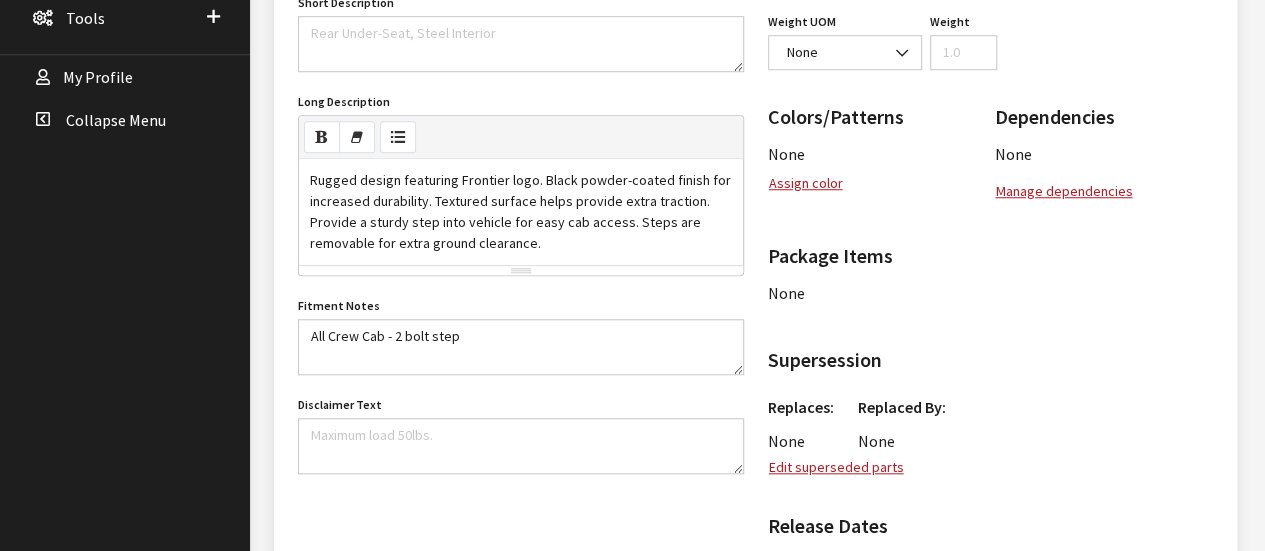 scroll, scrollTop: 900, scrollLeft: 0, axis: vertical 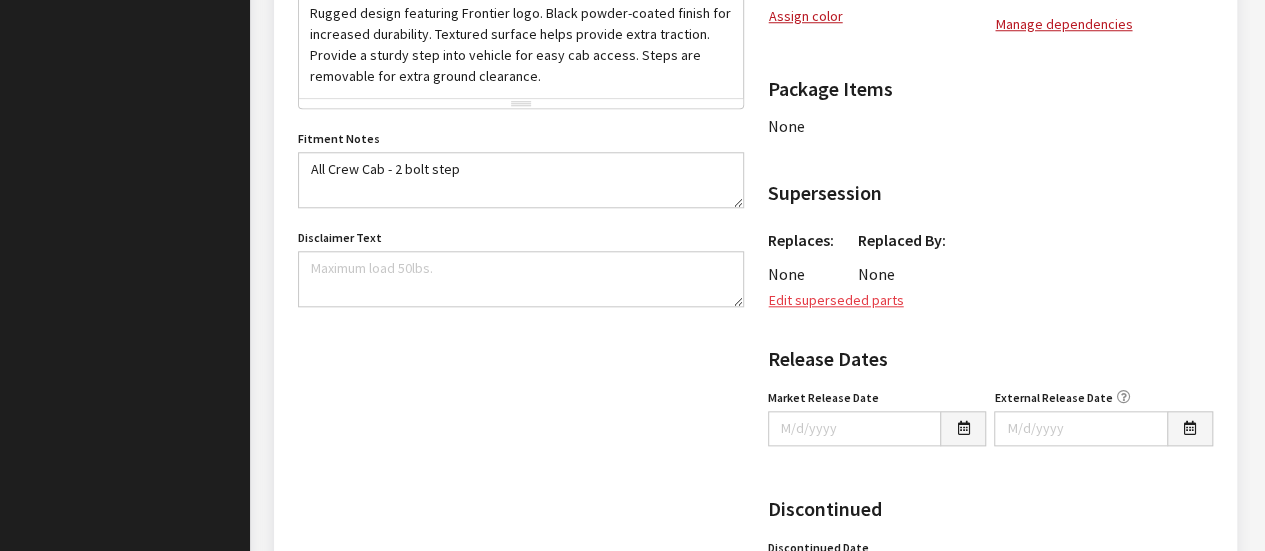 click on "Edit superseded parts" at bounding box center [836, 300] 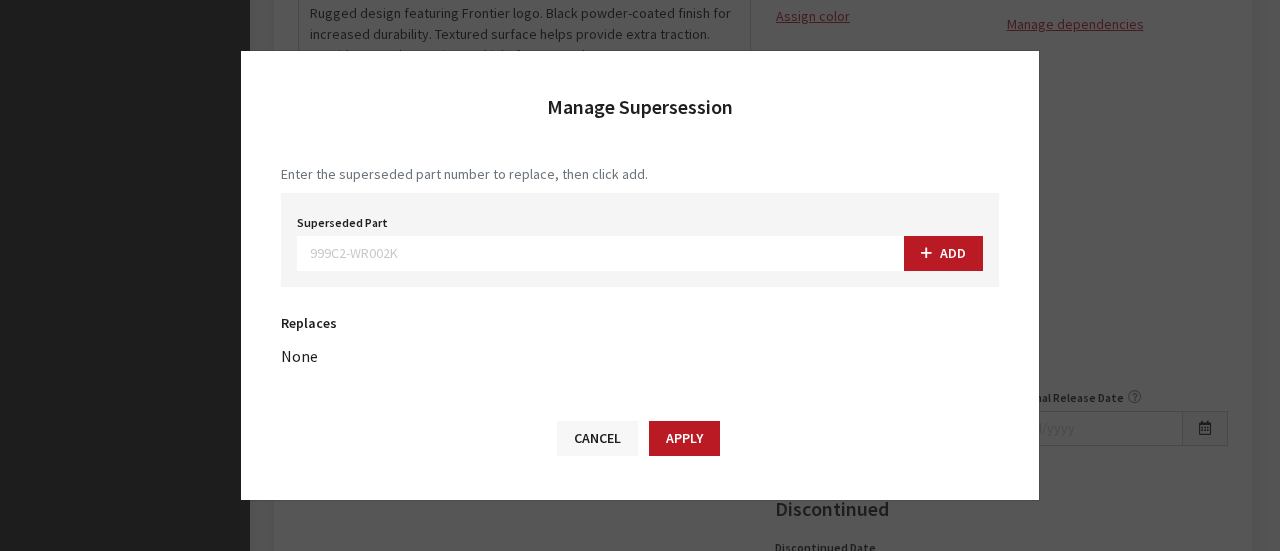 click on "Cancel" at bounding box center (597, 438) 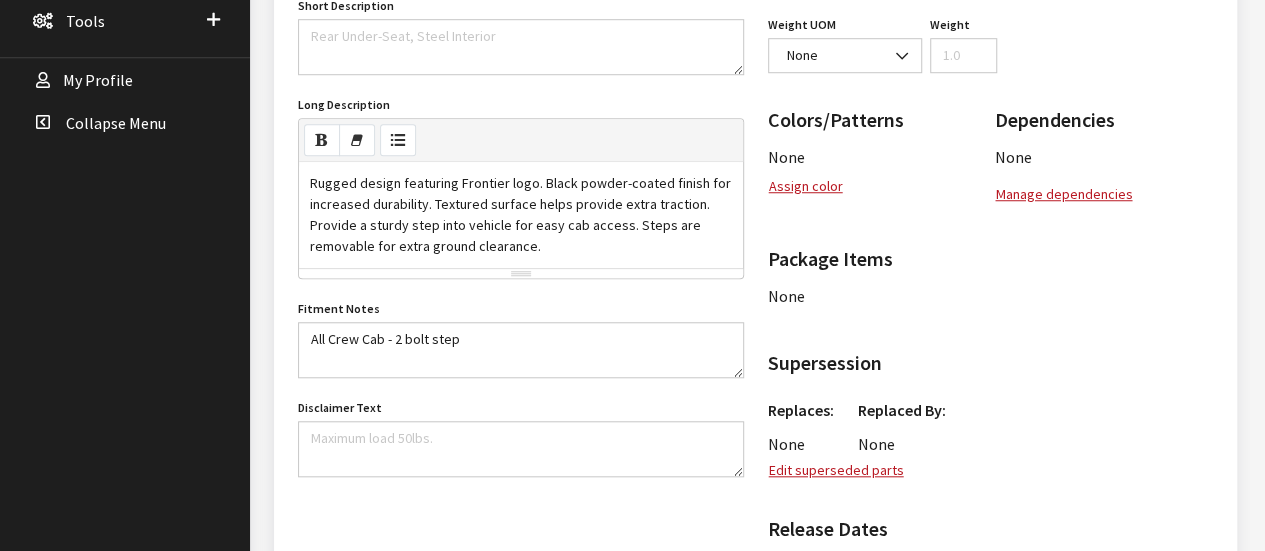 scroll, scrollTop: 800, scrollLeft: 0, axis: vertical 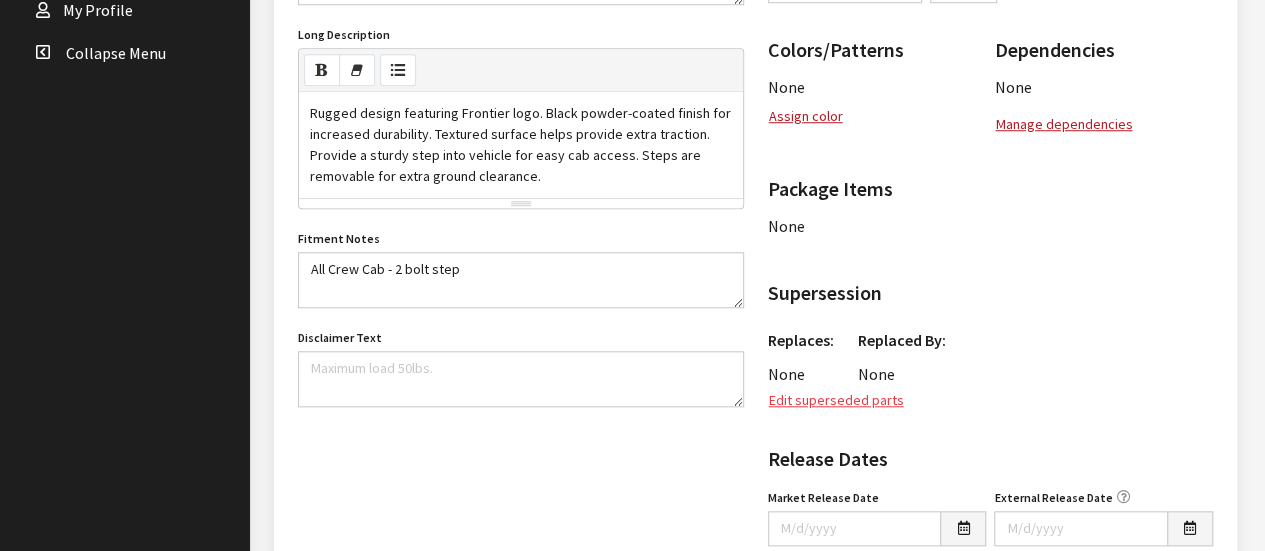 click on "Edit superseded parts" at bounding box center [836, 400] 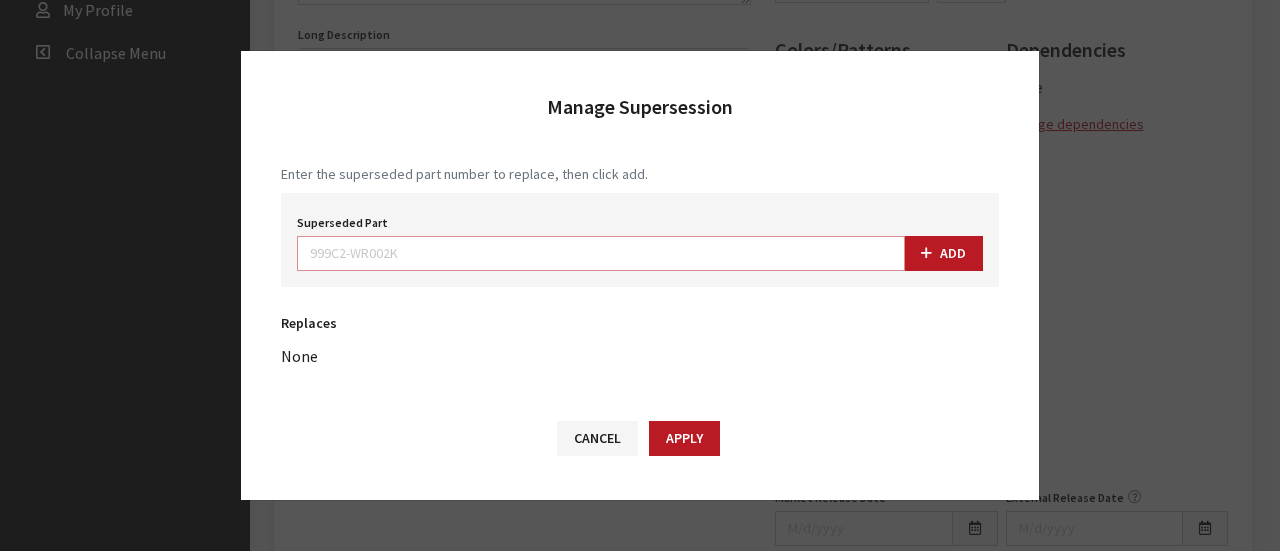 click on "Superseded Part" at bounding box center (601, 253) 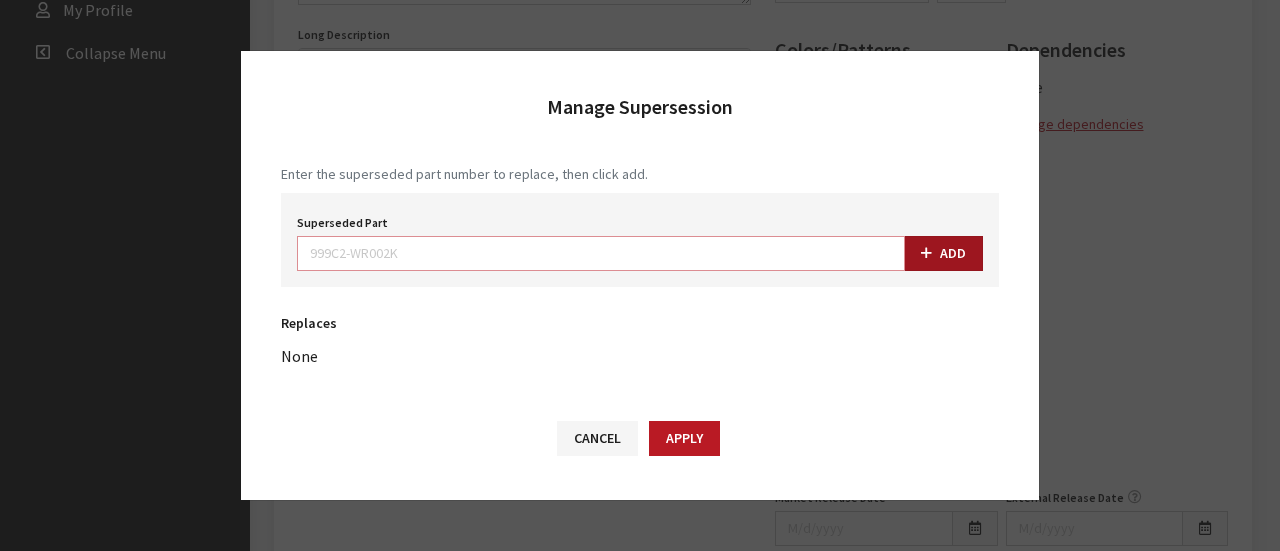paste on "T98T6-9BU3B" 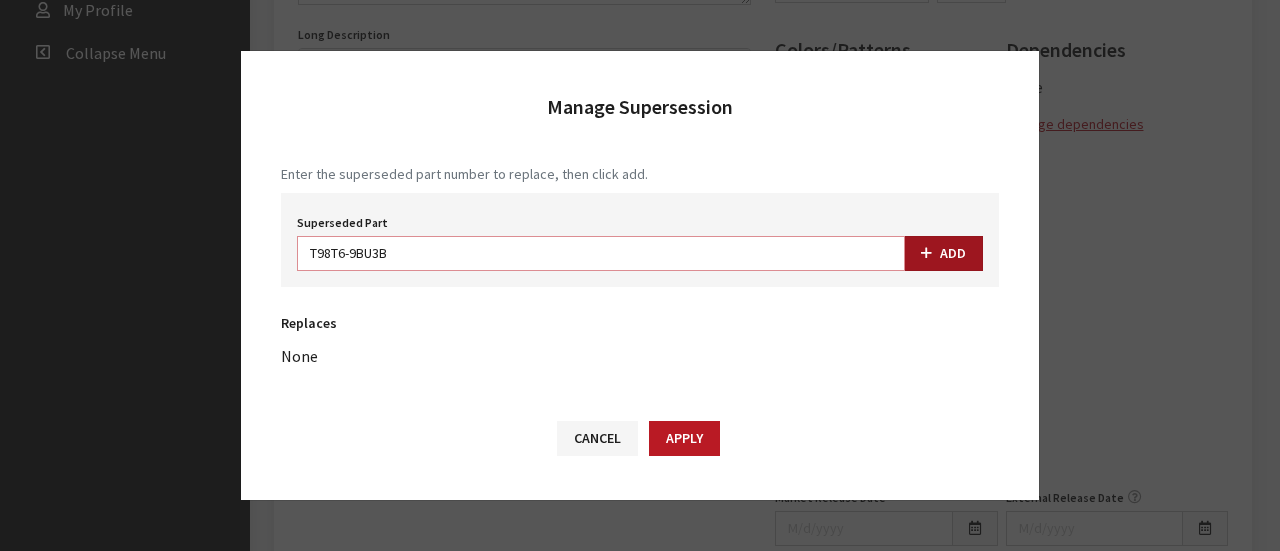 type on "T98T6-9BU3B" 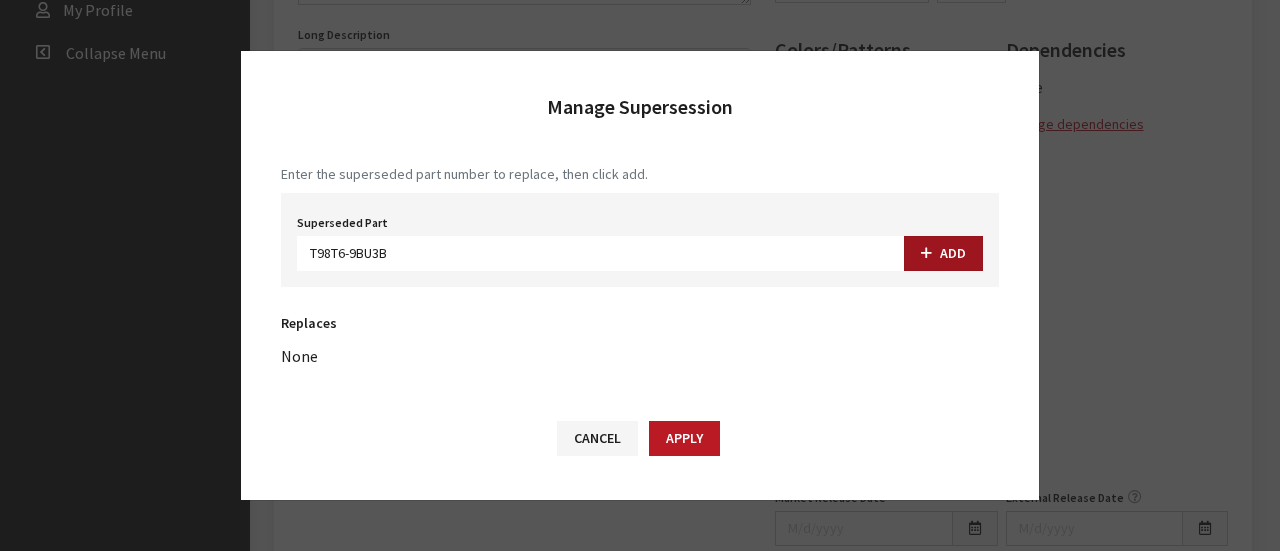 click on "Add" at bounding box center (953, 253) 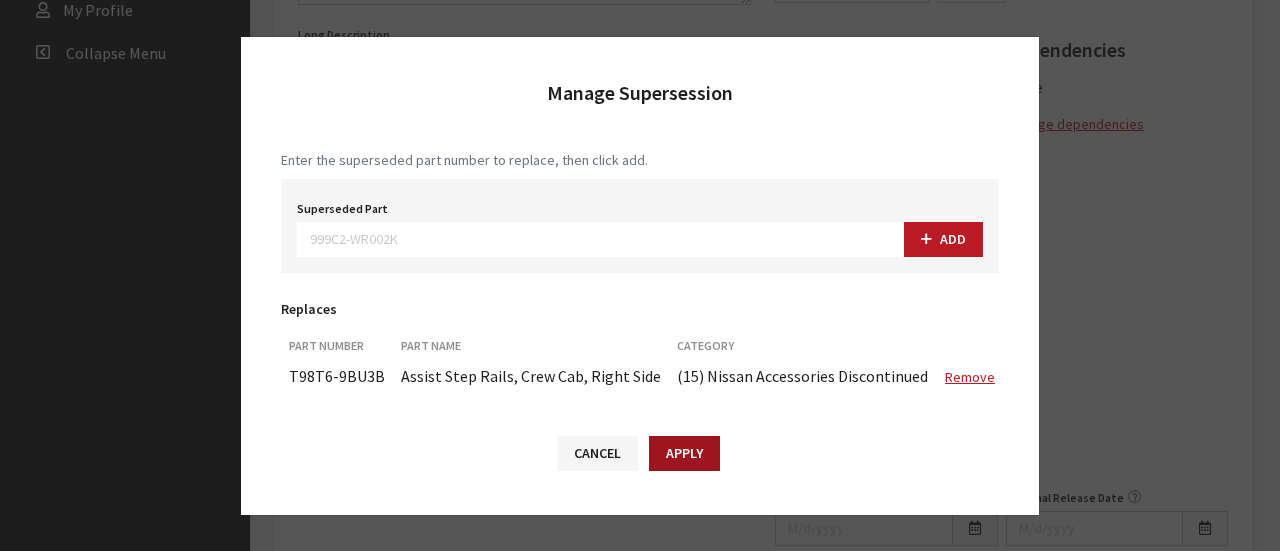 click on "Apply" at bounding box center [684, 453] 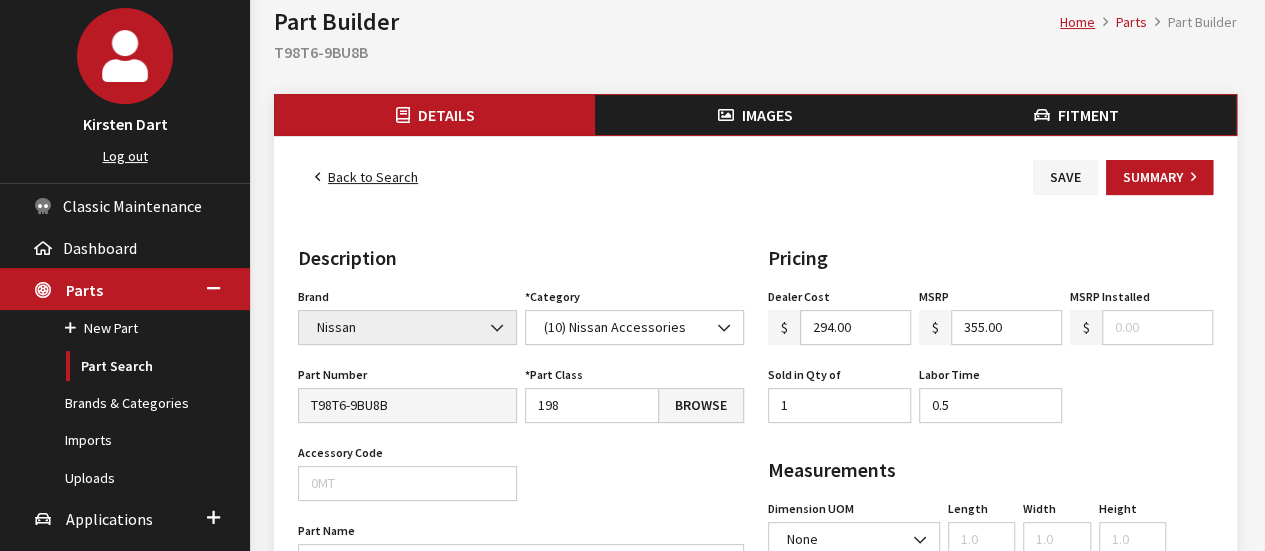 scroll, scrollTop: 100, scrollLeft: 0, axis: vertical 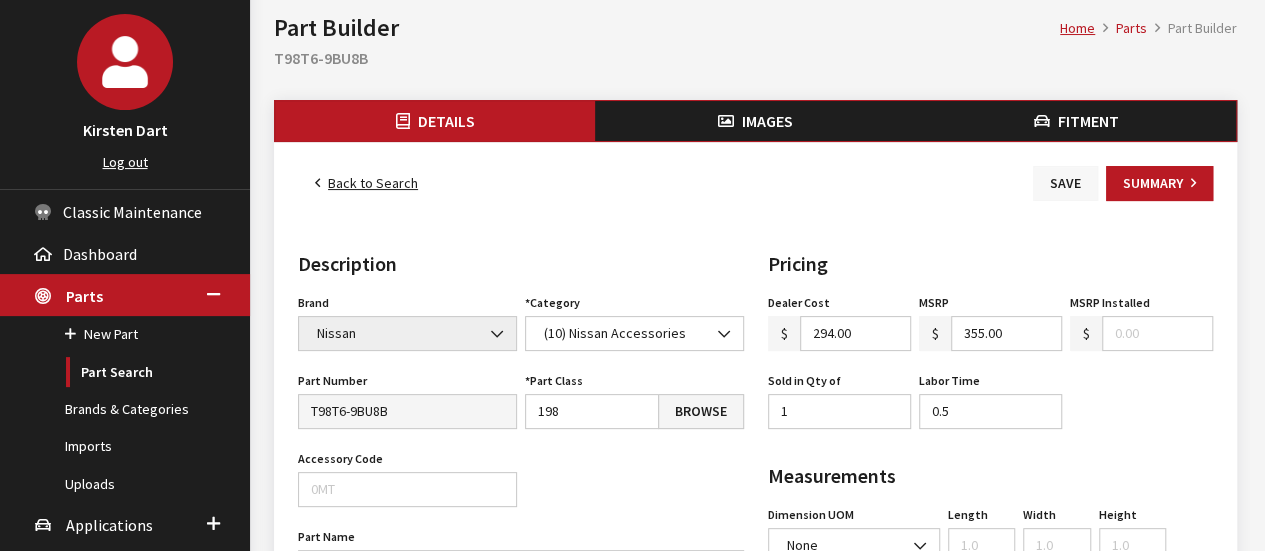 click on "Save" at bounding box center (1065, 183) 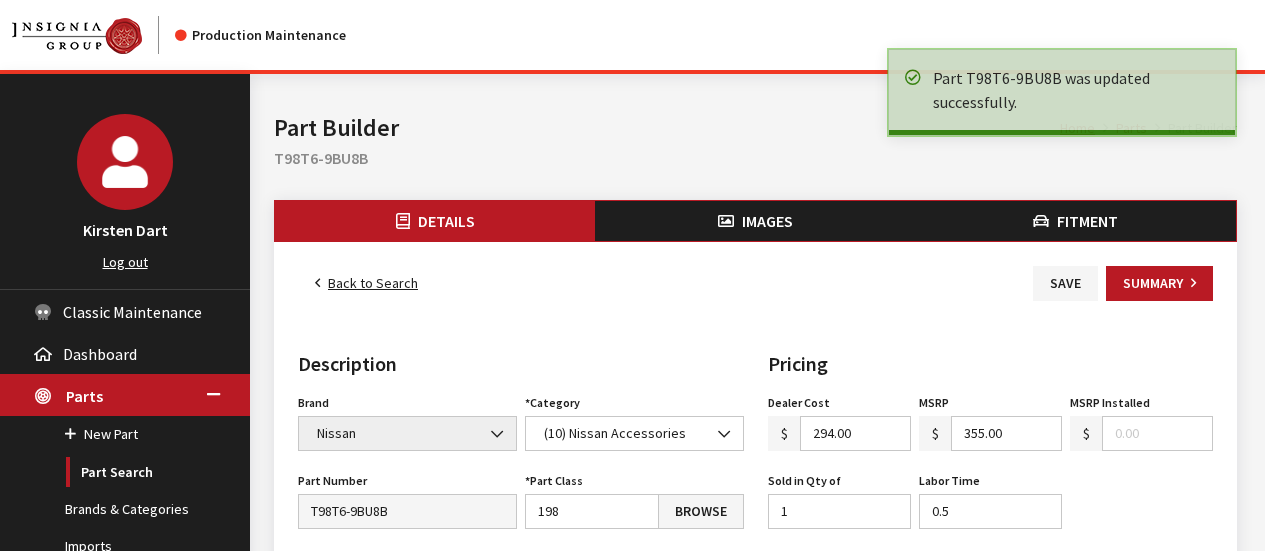 scroll, scrollTop: 0, scrollLeft: 0, axis: both 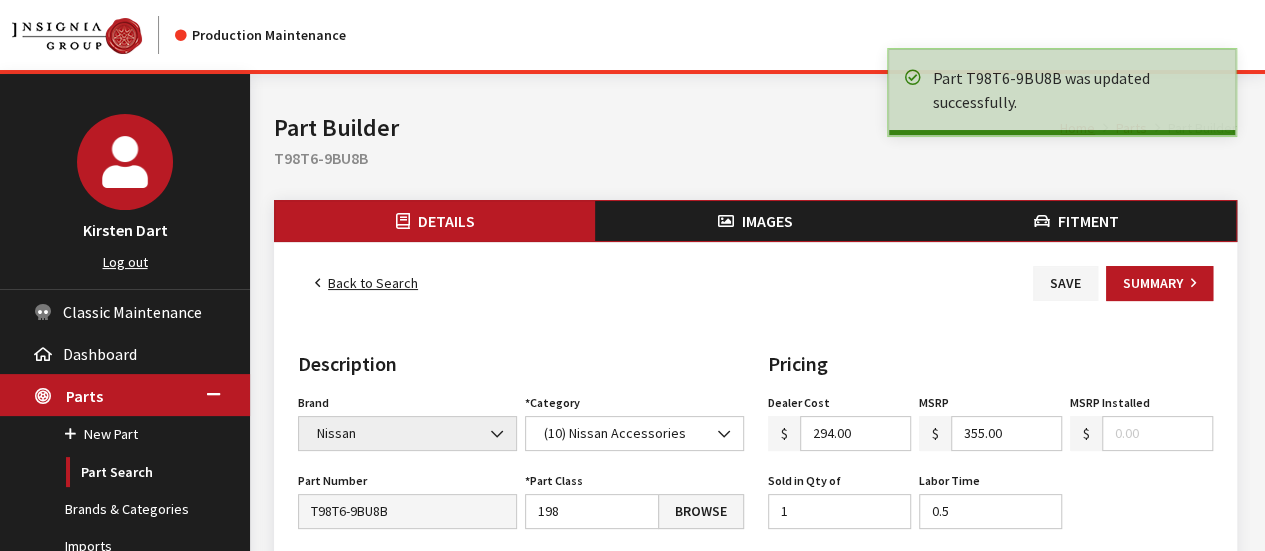 click on "Back to Search" at bounding box center (366, 283) 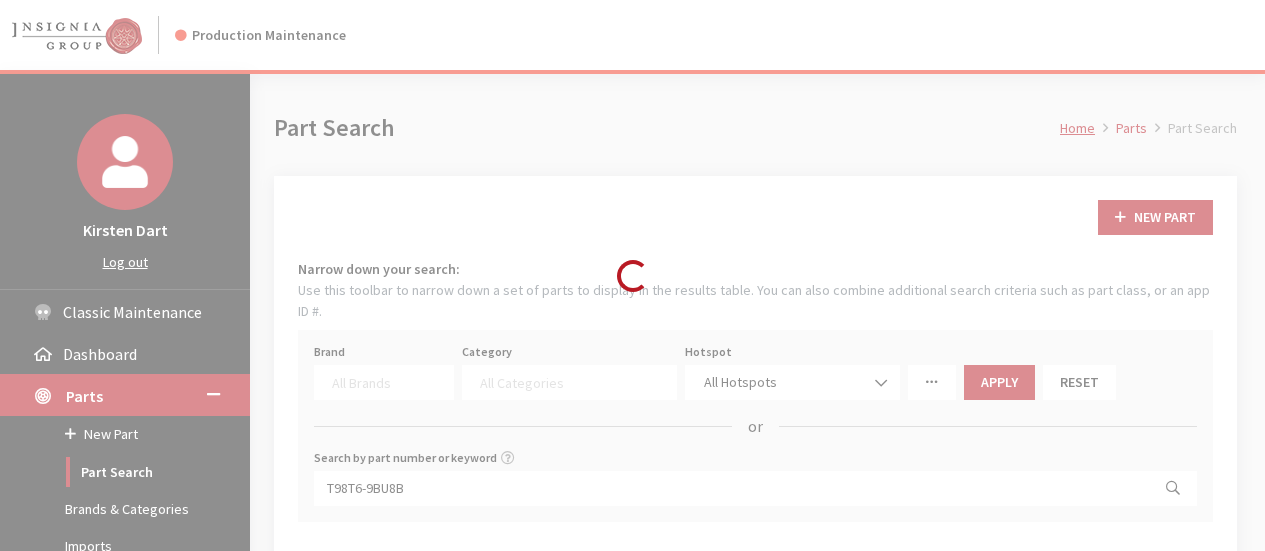 scroll, scrollTop: 300, scrollLeft: 0, axis: vertical 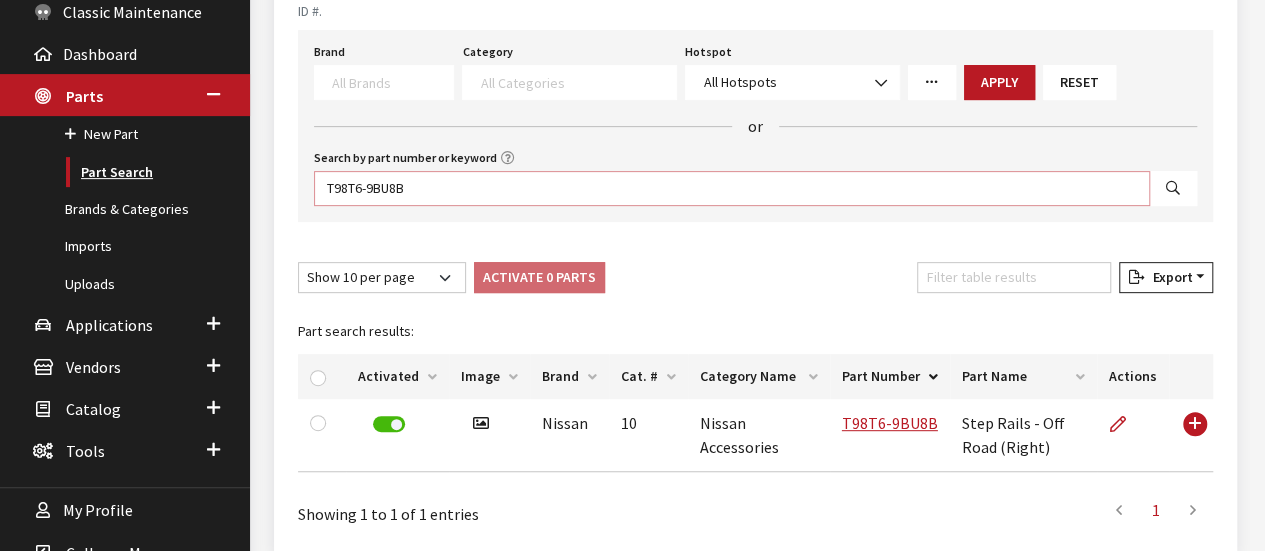 drag, startPoint x: 440, startPoint y: 161, endPoint x: 51, endPoint y: 155, distance: 389.04626 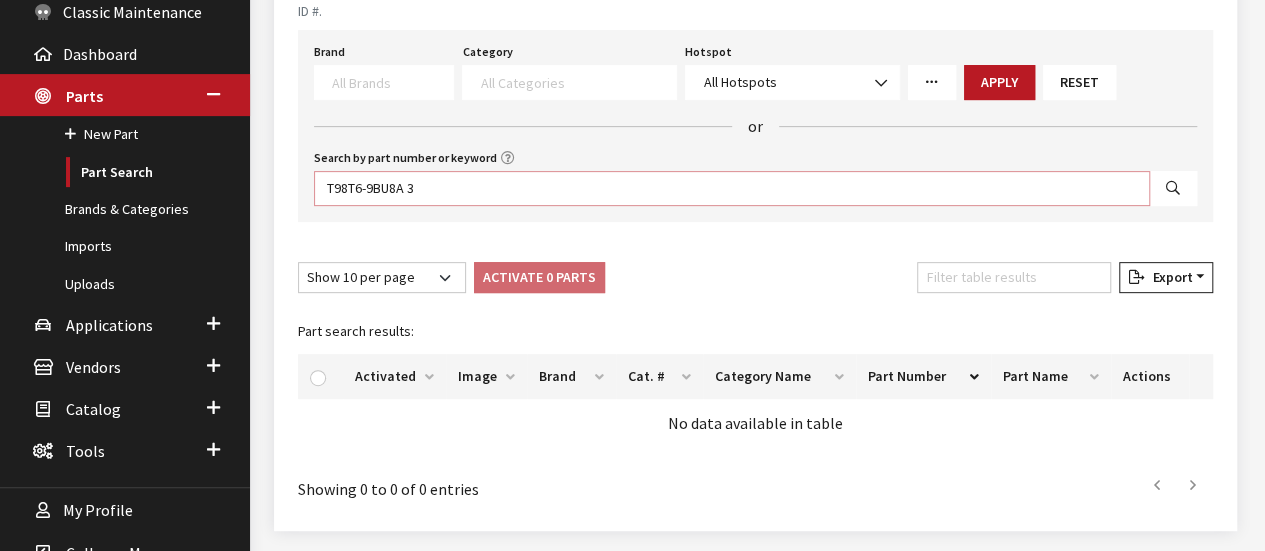click on "T98T6-9BU8A 3" at bounding box center [732, 188] 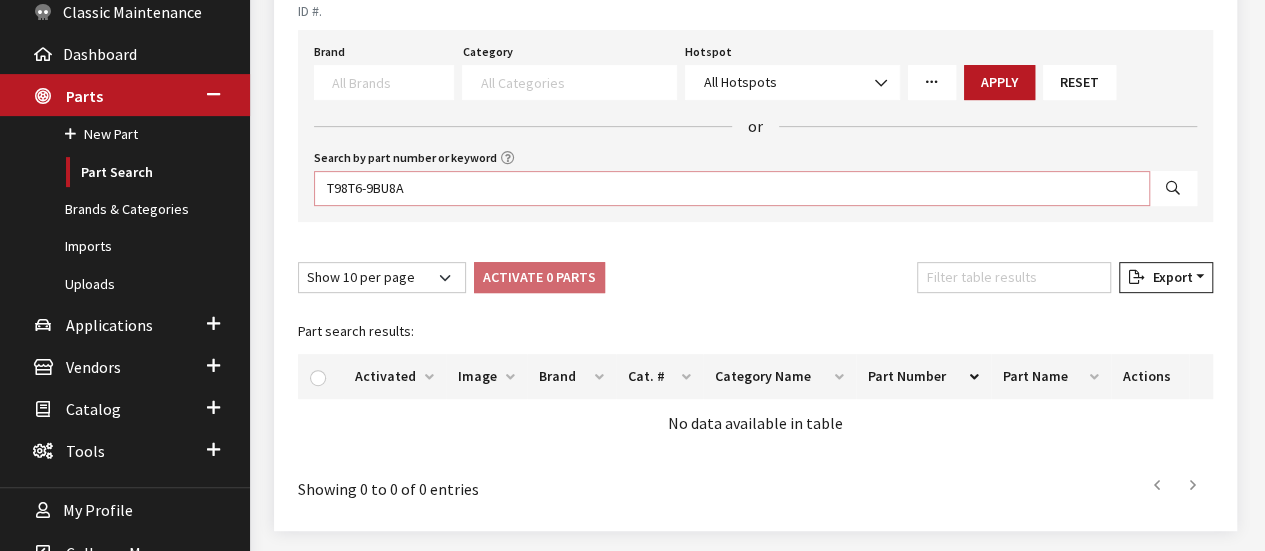 type on "T98T6-9BU8A" 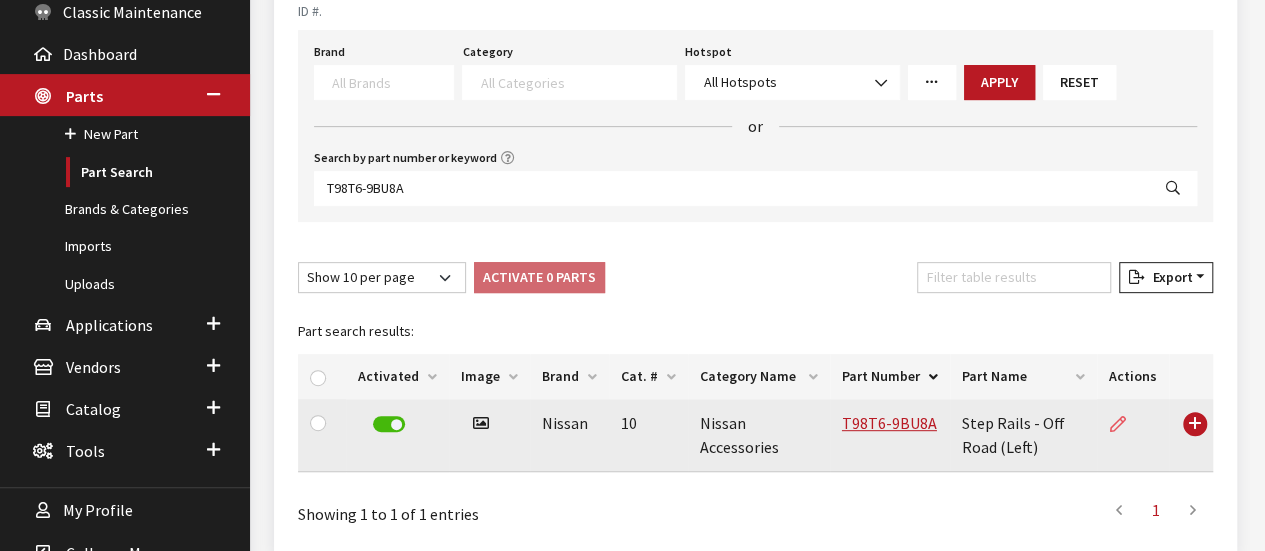 click at bounding box center (1126, 424) 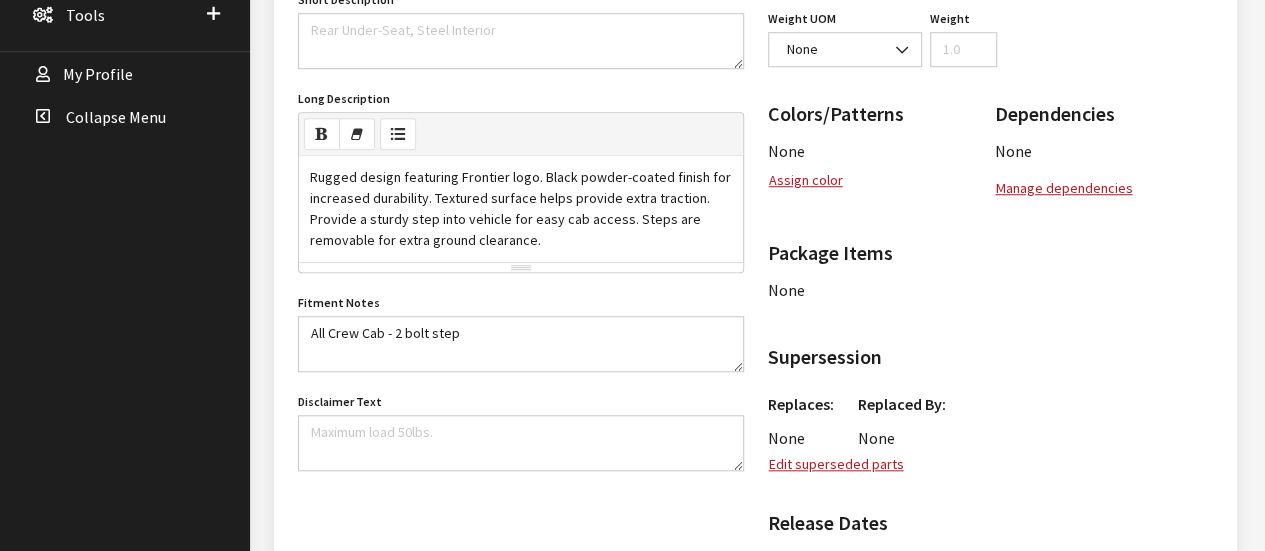 scroll, scrollTop: 800, scrollLeft: 0, axis: vertical 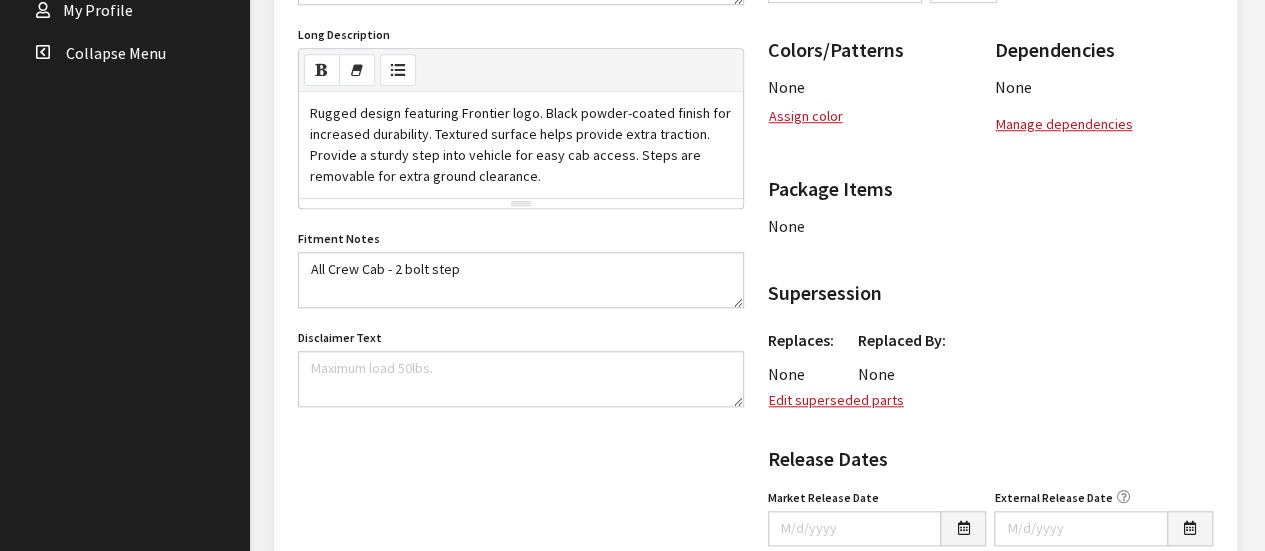 click on "Pricing
Dealer Cost
$ 294.00
MSRP
$ 355.00
MSRP Installed
$
Sold in Qty of
1
Labor Time
0.5
Region
[COUNTRY]
en-CA
fr-CA
Measurements
Dimension UOM
None
inches
feet
millimeters
centimeters
kilometers
meters
None
Length
Width
Height
Depth
Weight UOM
None
ounces
pounds
milligrams
kilograms
grams
None
Weight
Colors/Patterns
None
Assign color
Remove
Color Group: None
Assign color group
Remove" at bounding box center [991, 130] 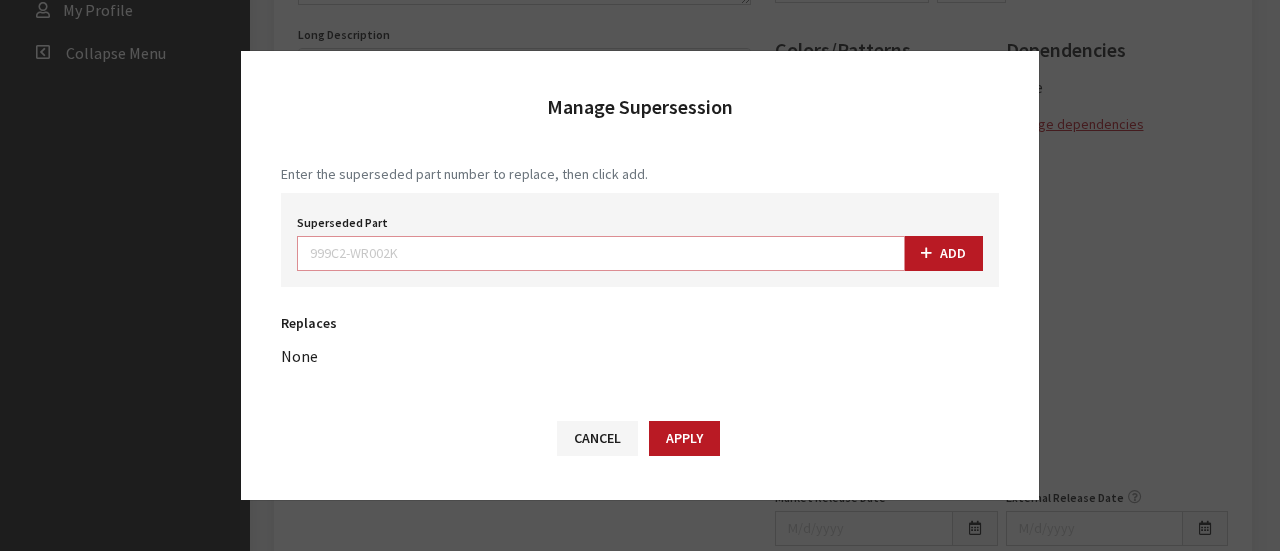 click on "Superseded Part" at bounding box center [601, 253] 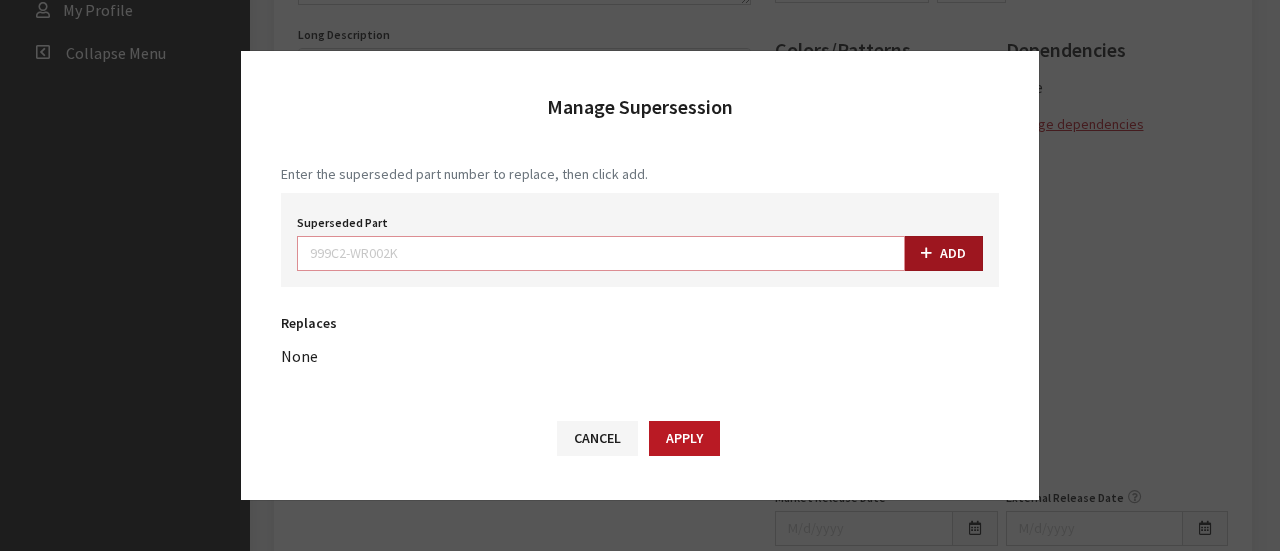 paste on "T98T6-9BU3A" 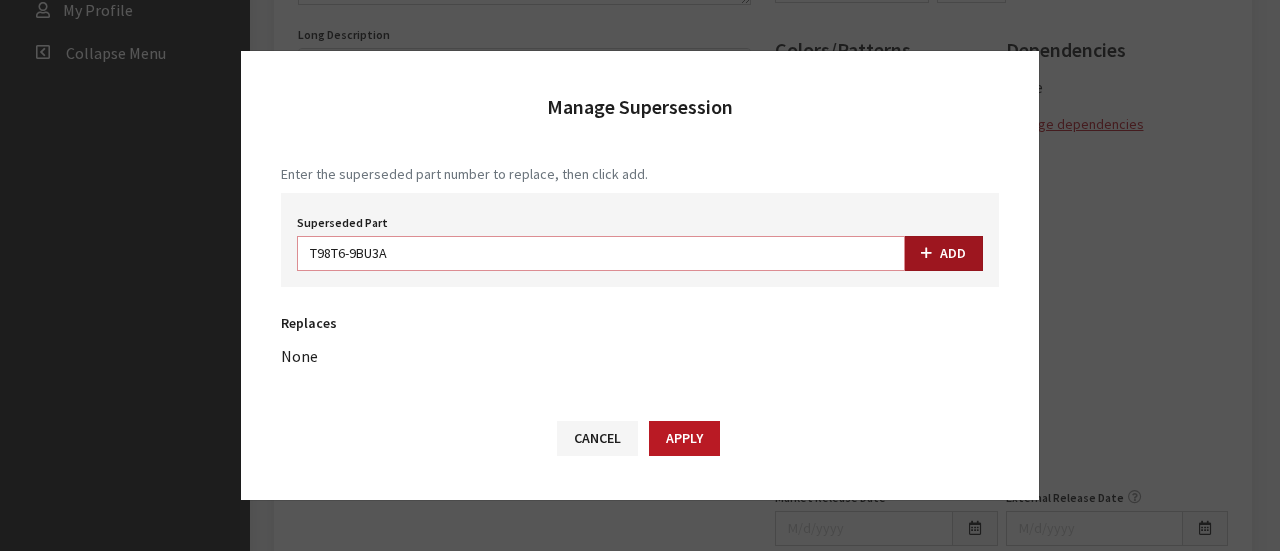 type on "T98T6-9BU3A" 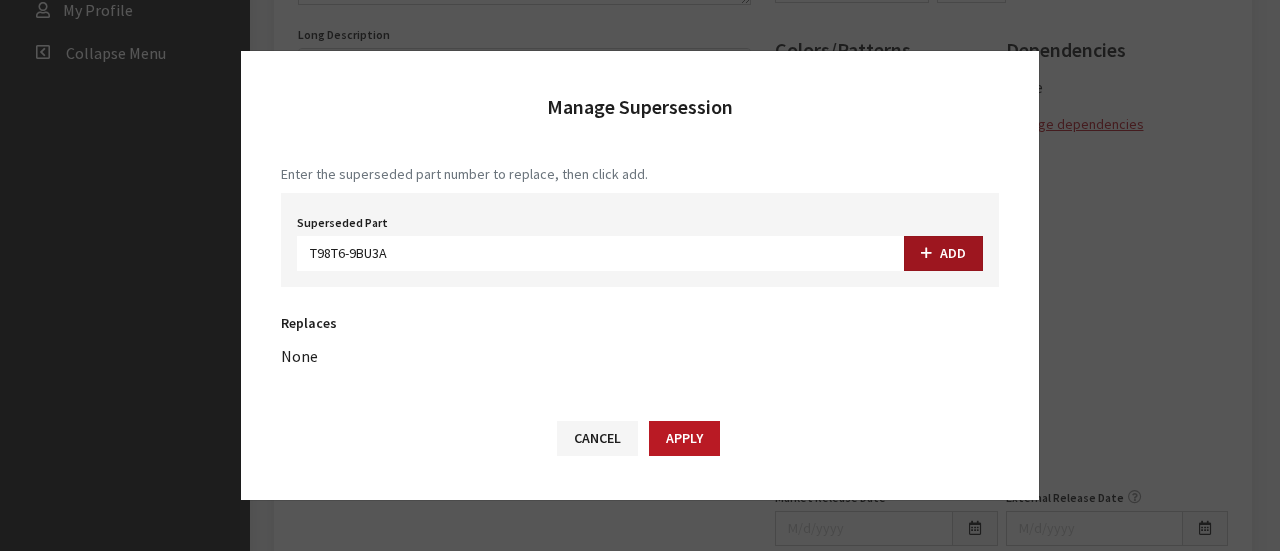 click on "Add" at bounding box center (943, 253) 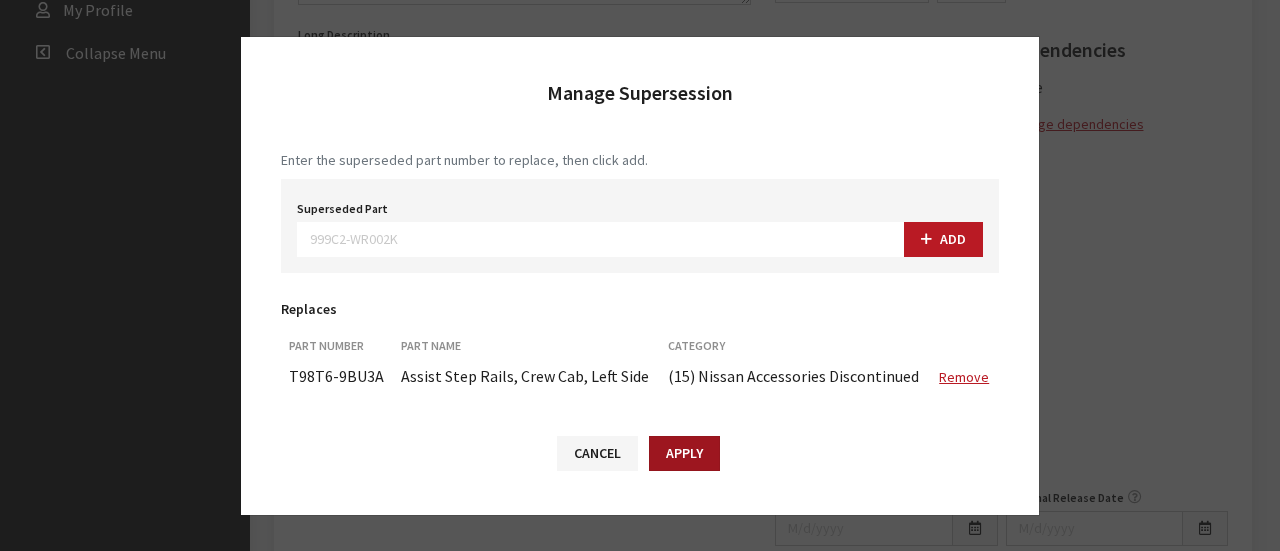 click on "Apply" at bounding box center (684, 453) 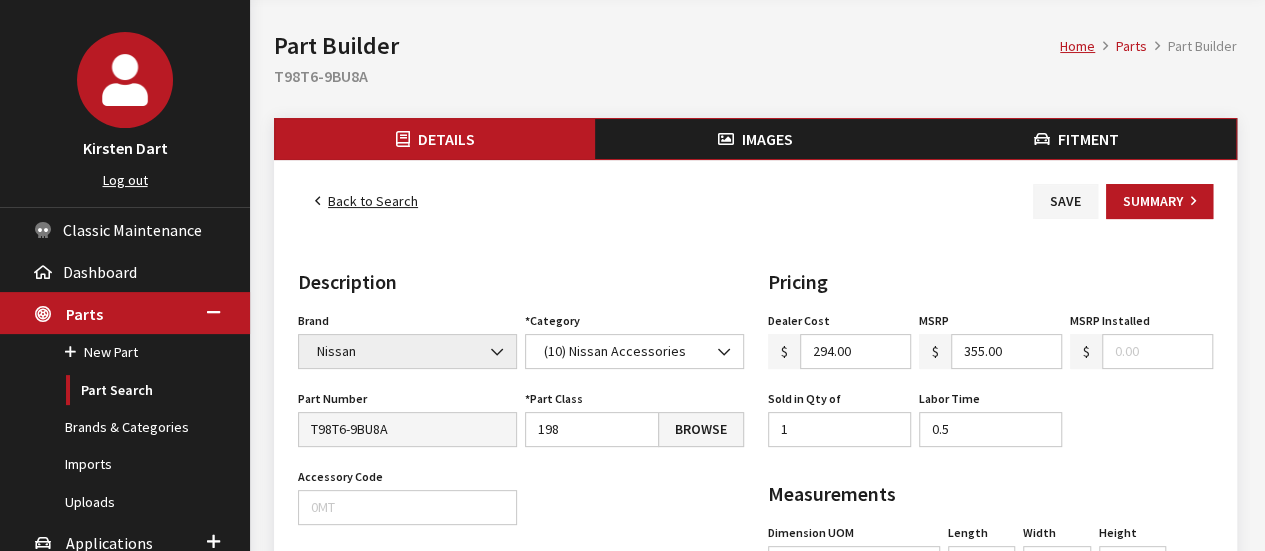 scroll, scrollTop: 0, scrollLeft: 0, axis: both 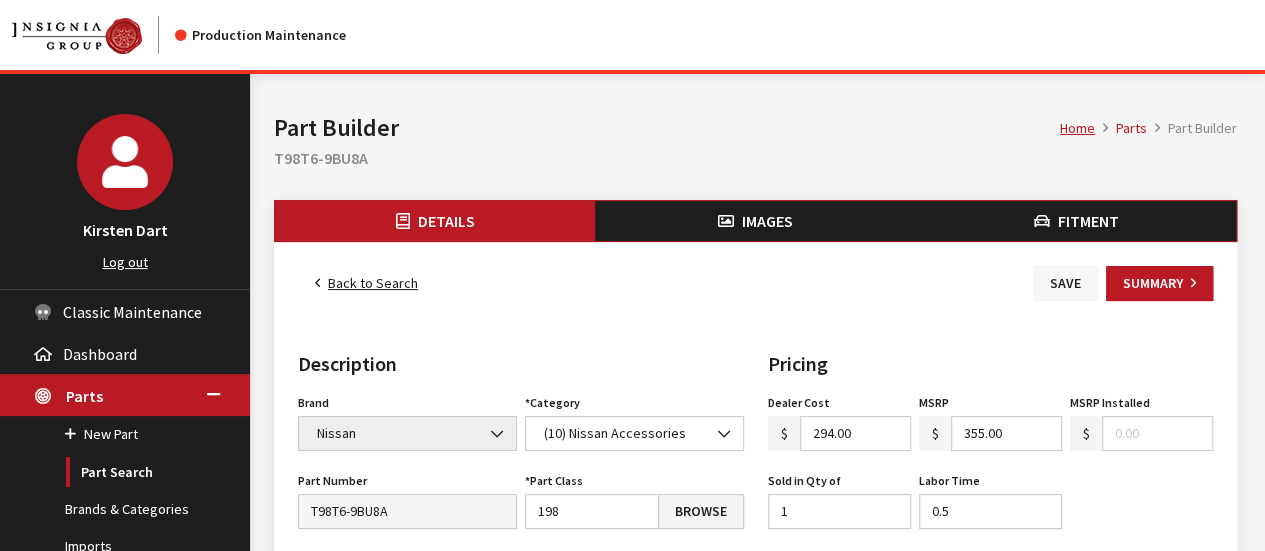 click on "Save" at bounding box center [1065, 283] 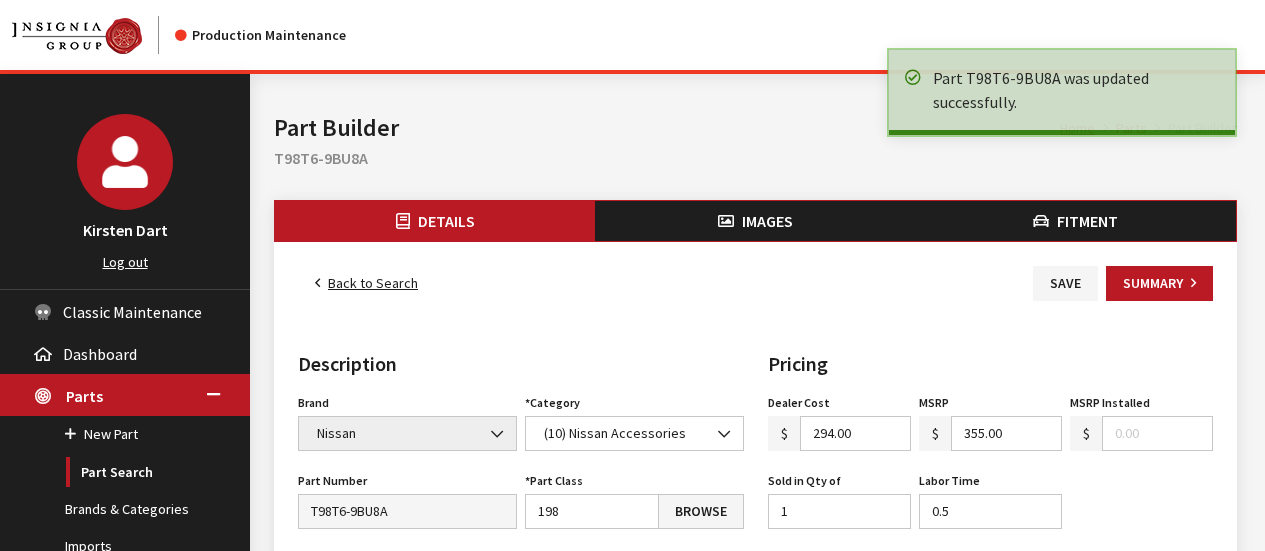 scroll, scrollTop: 0, scrollLeft: 0, axis: both 